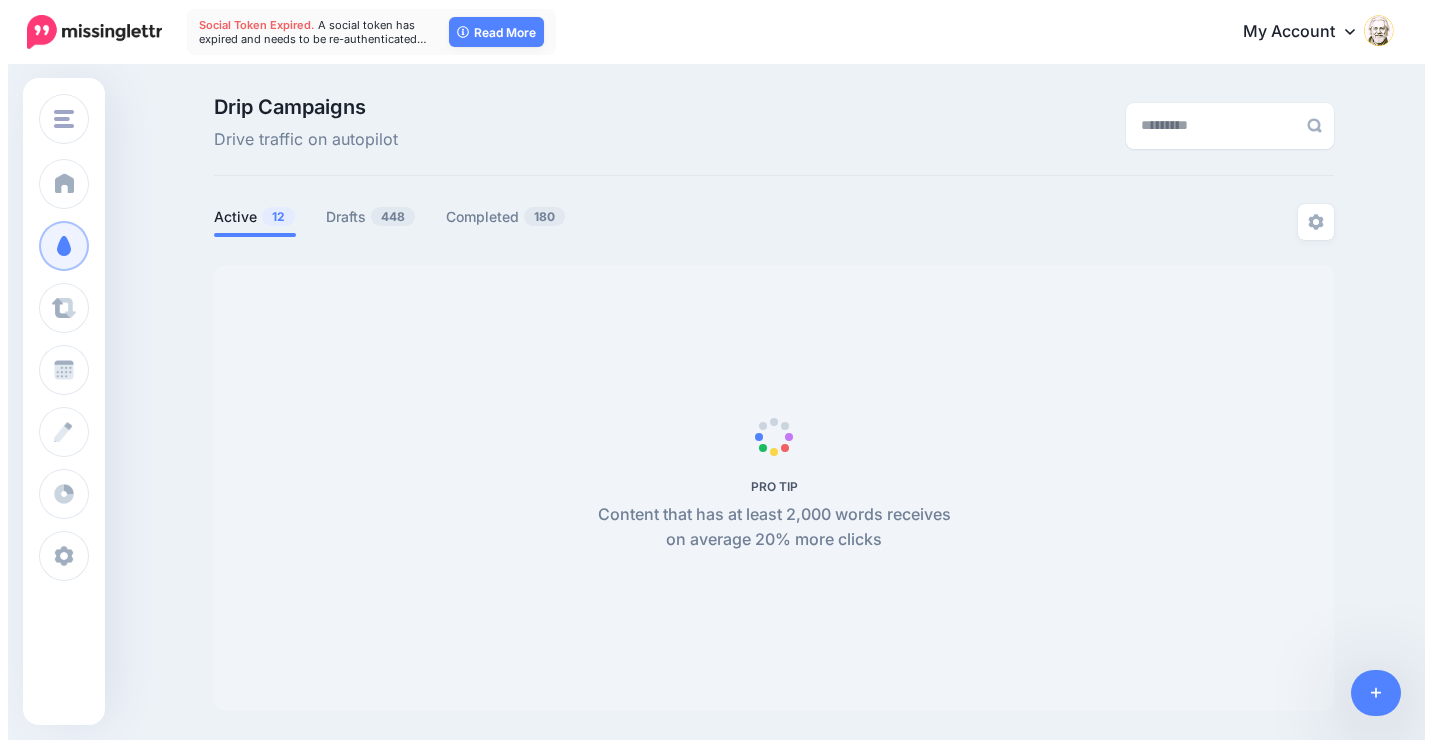 scroll, scrollTop: 0, scrollLeft: 0, axis: both 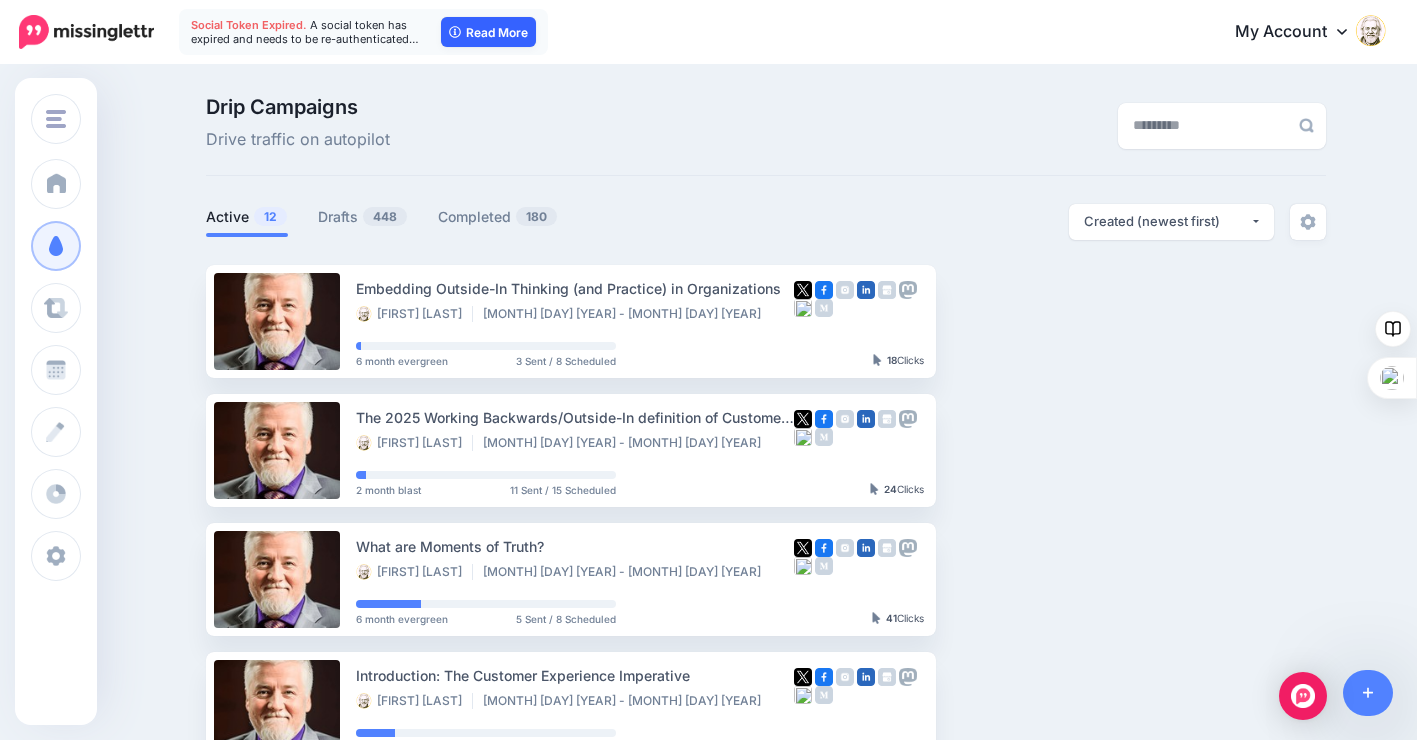 type on "**********" 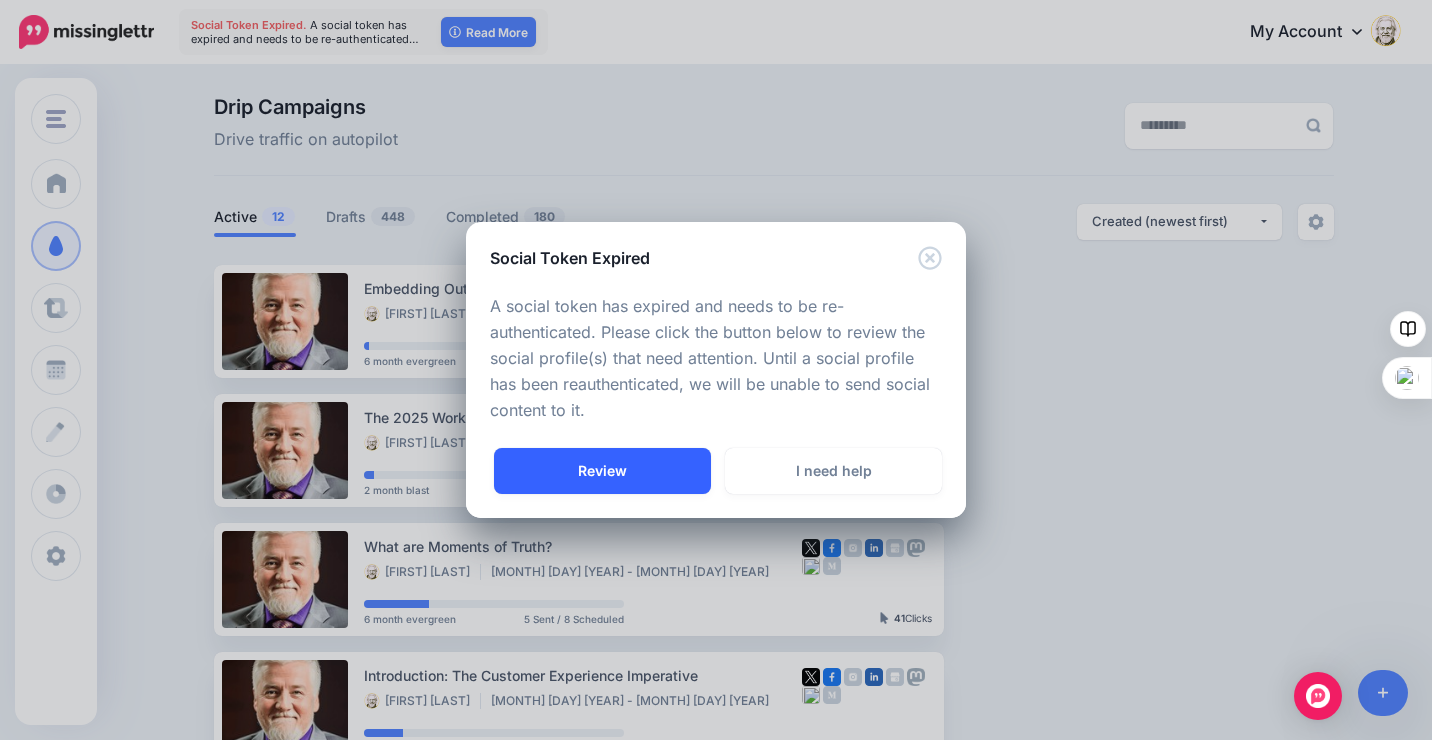 click on "Review" at bounding box center [602, 471] 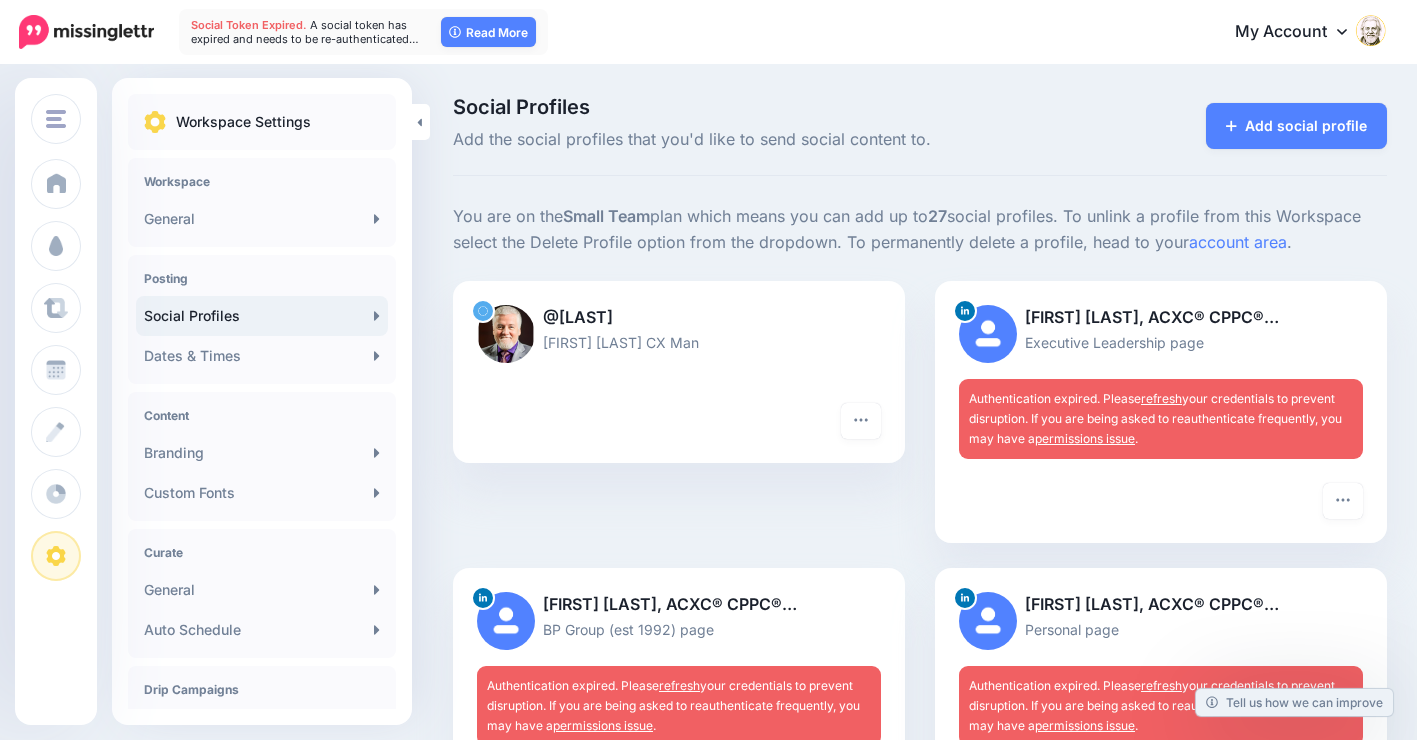 scroll, scrollTop: 0, scrollLeft: 0, axis: both 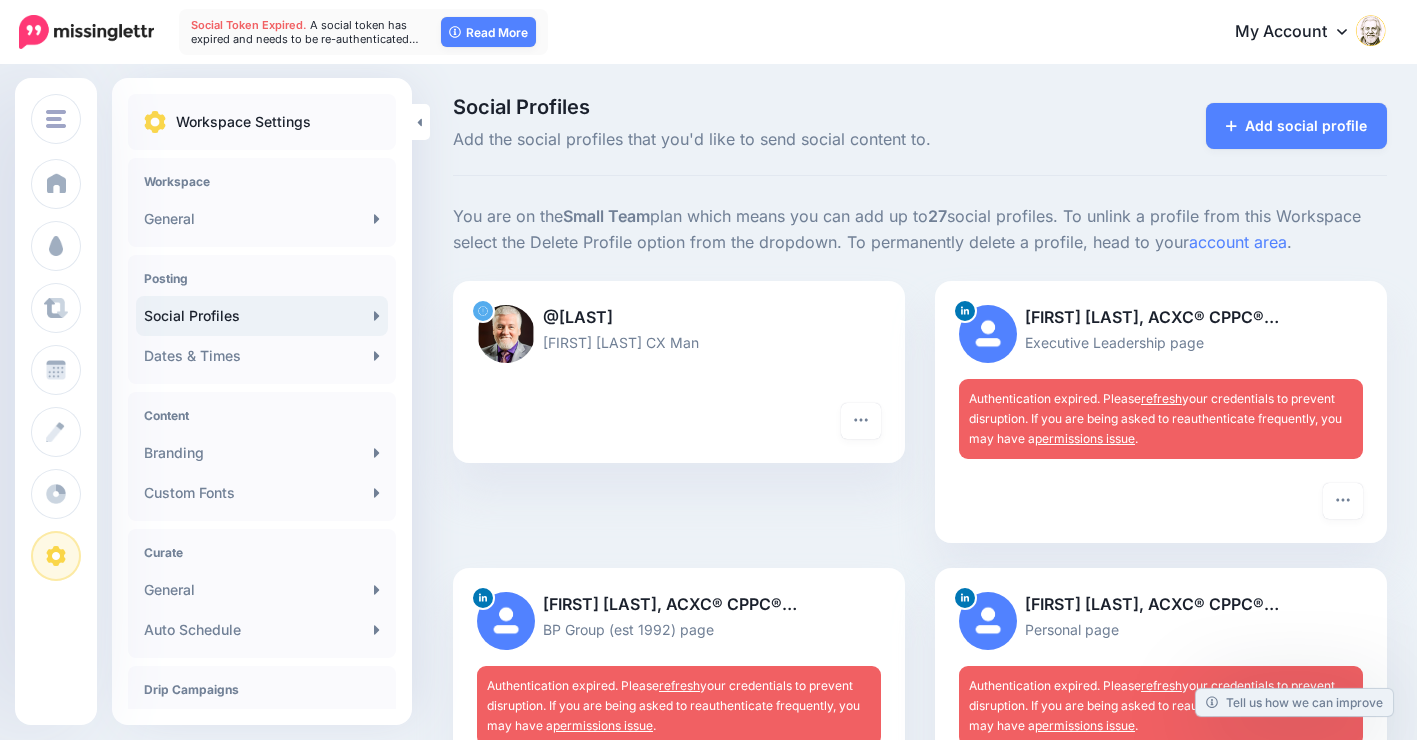 type on "**********" 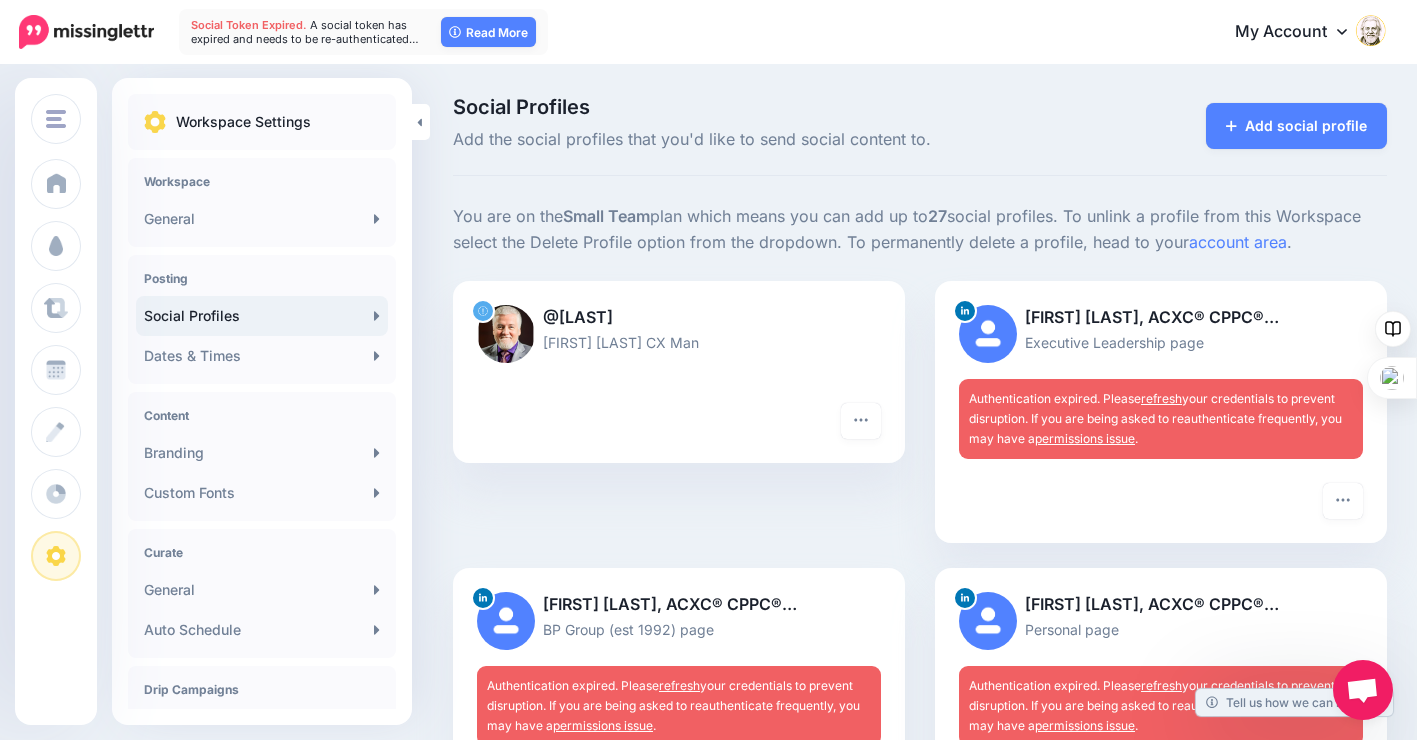 click on "refresh" at bounding box center [1161, 398] 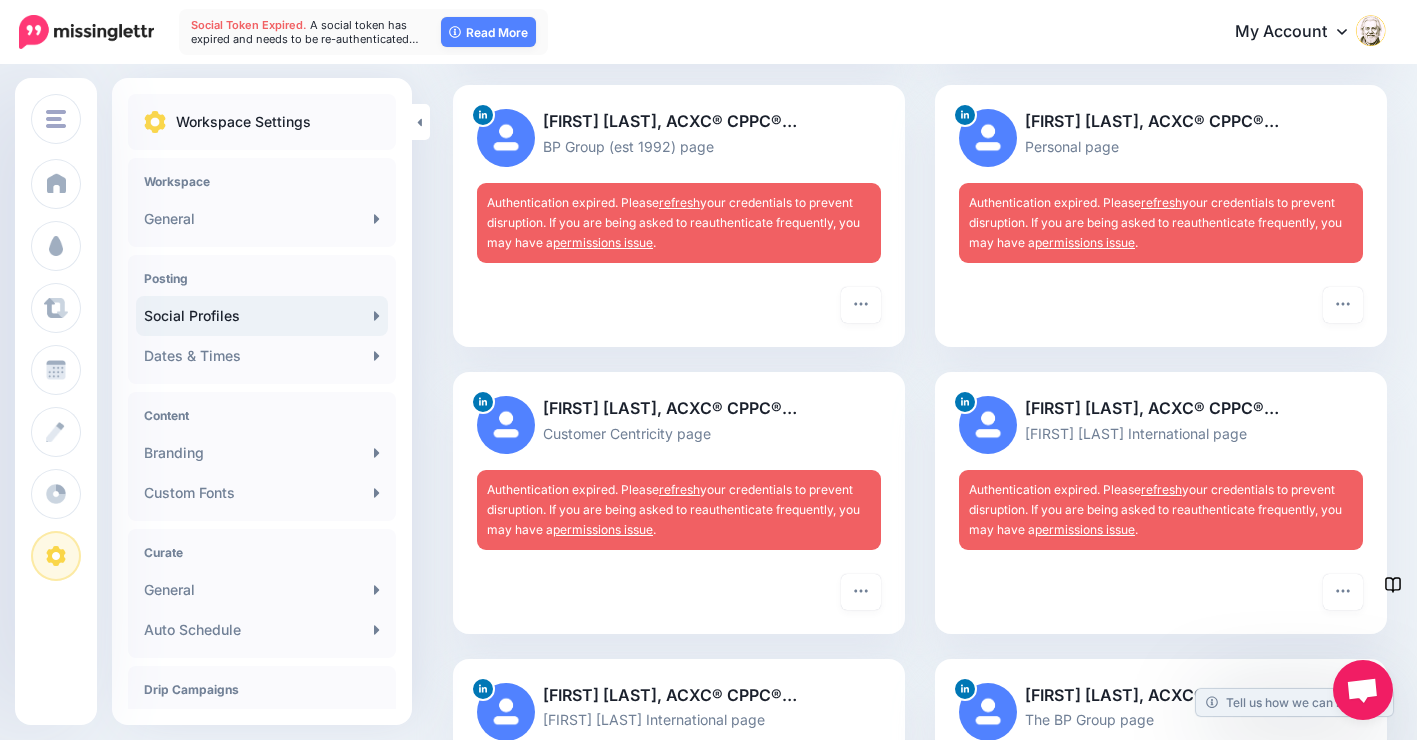 scroll, scrollTop: 500, scrollLeft: 0, axis: vertical 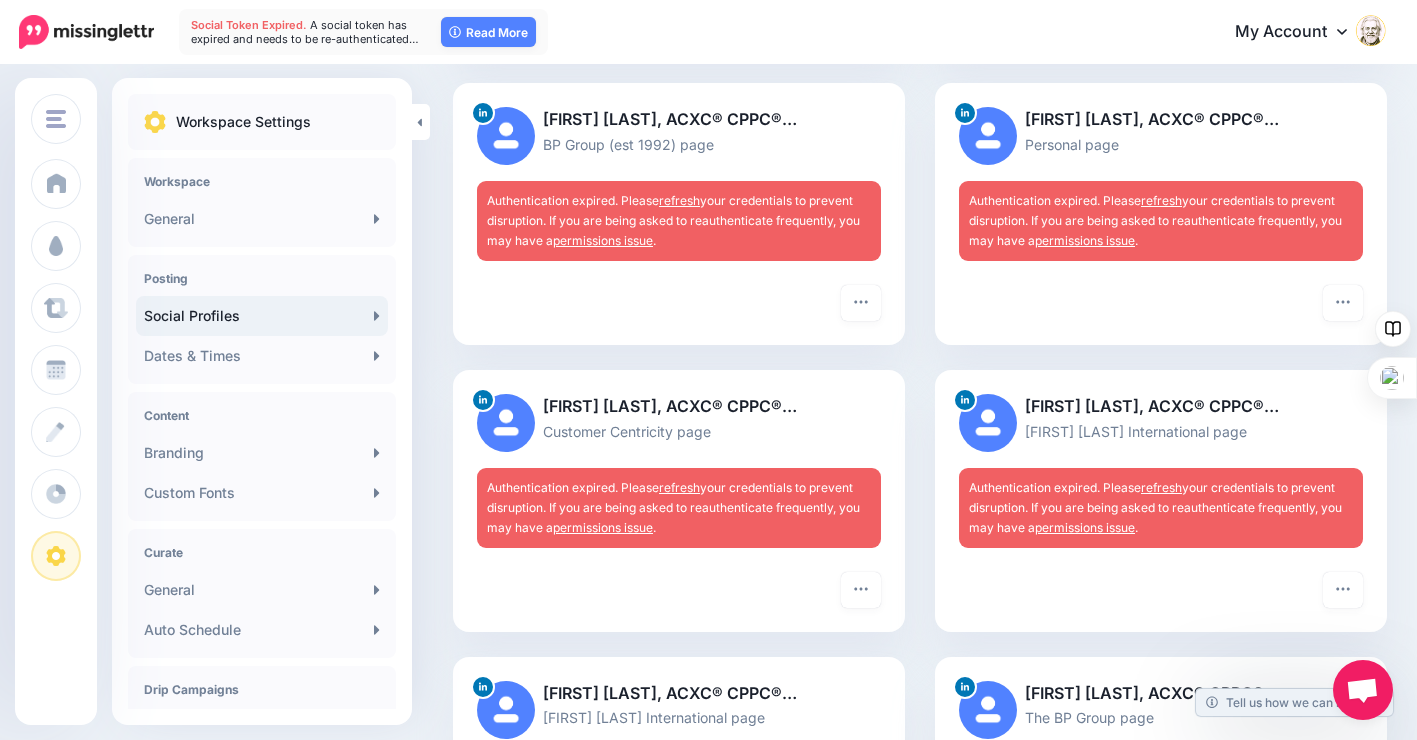 type on "**********" 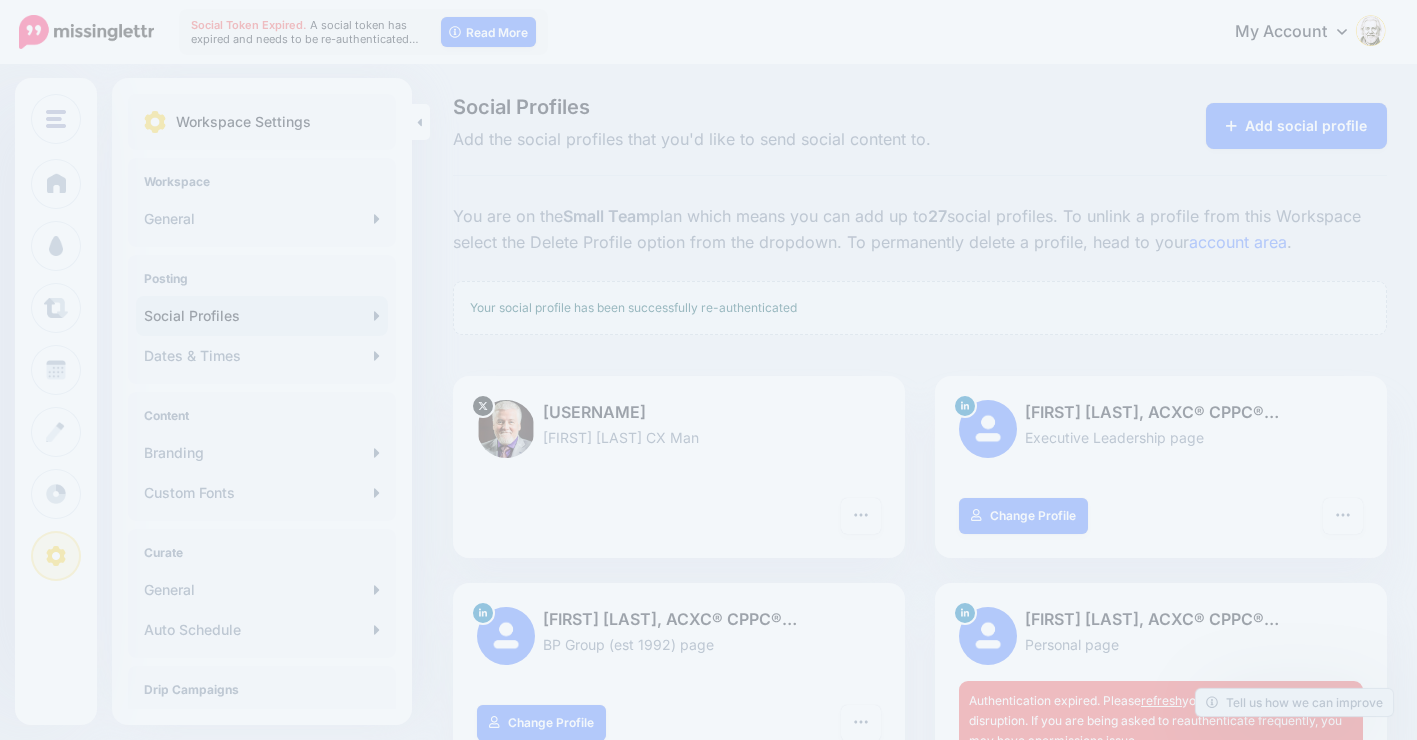 scroll, scrollTop: 0, scrollLeft: 0, axis: both 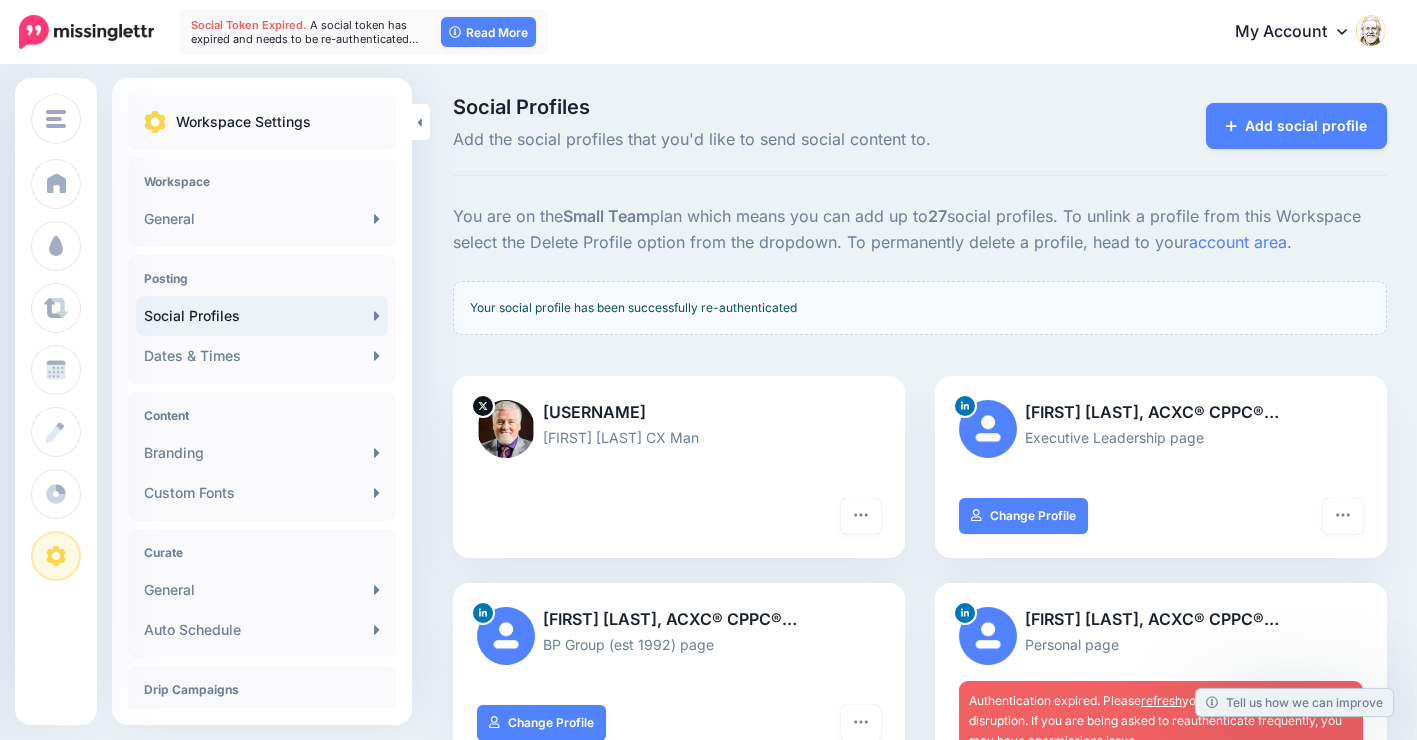 type on "**********" 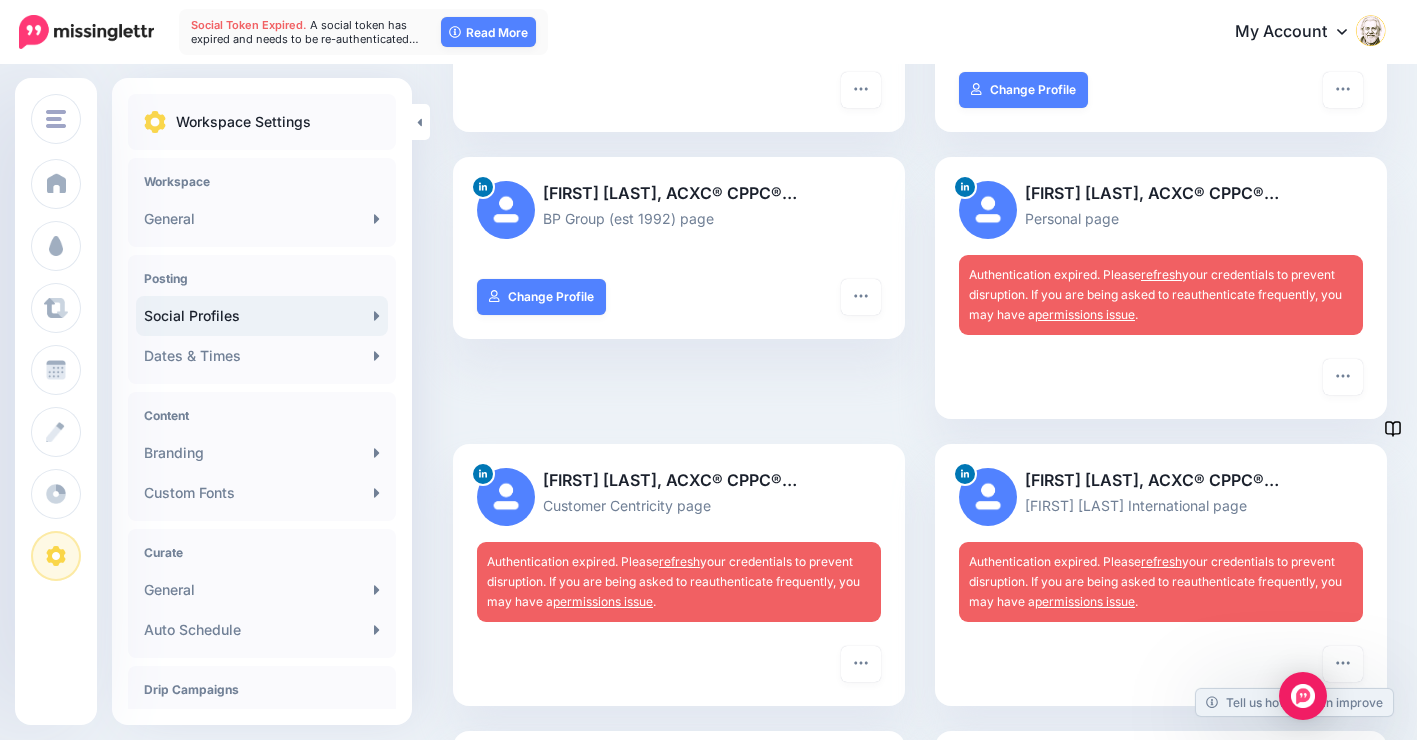 scroll, scrollTop: 500, scrollLeft: 0, axis: vertical 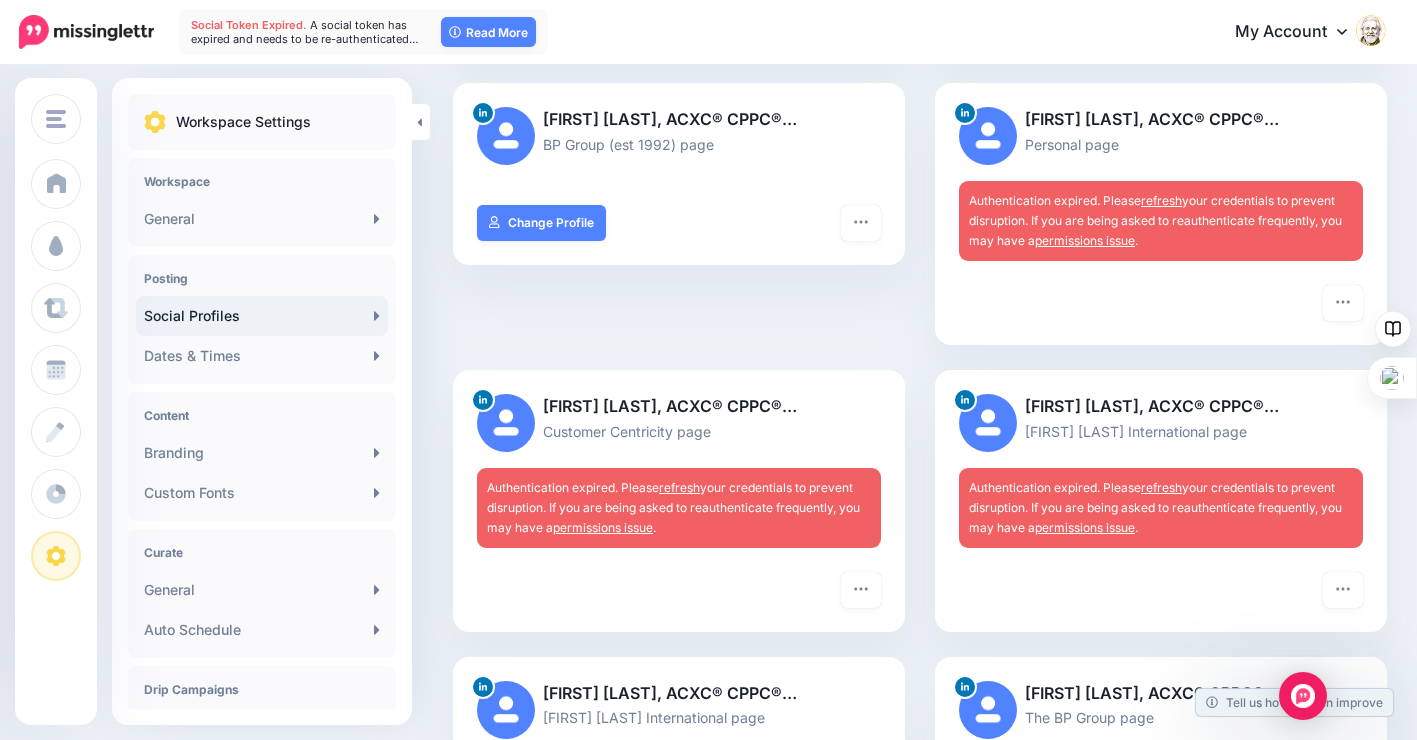 click on "refresh" at bounding box center (1161, 200) 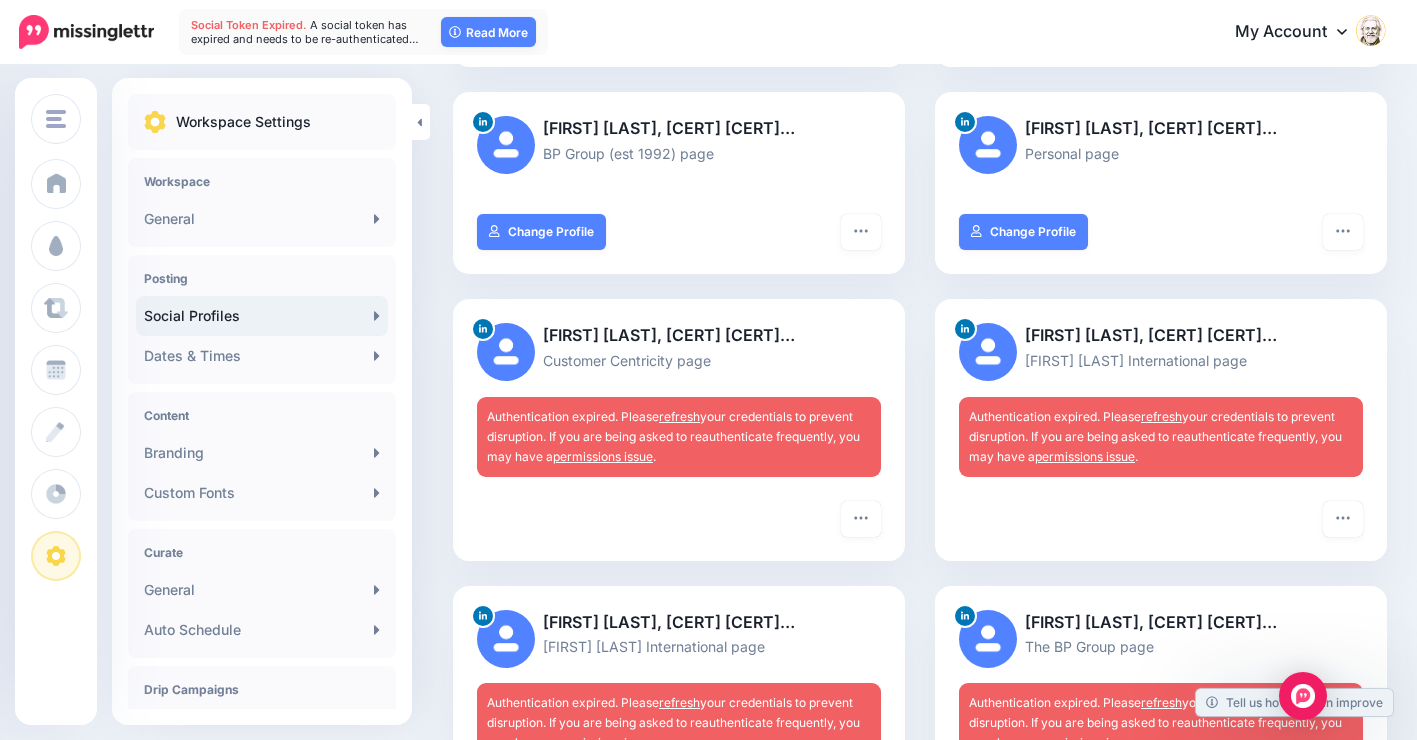 scroll, scrollTop: 500, scrollLeft: 0, axis: vertical 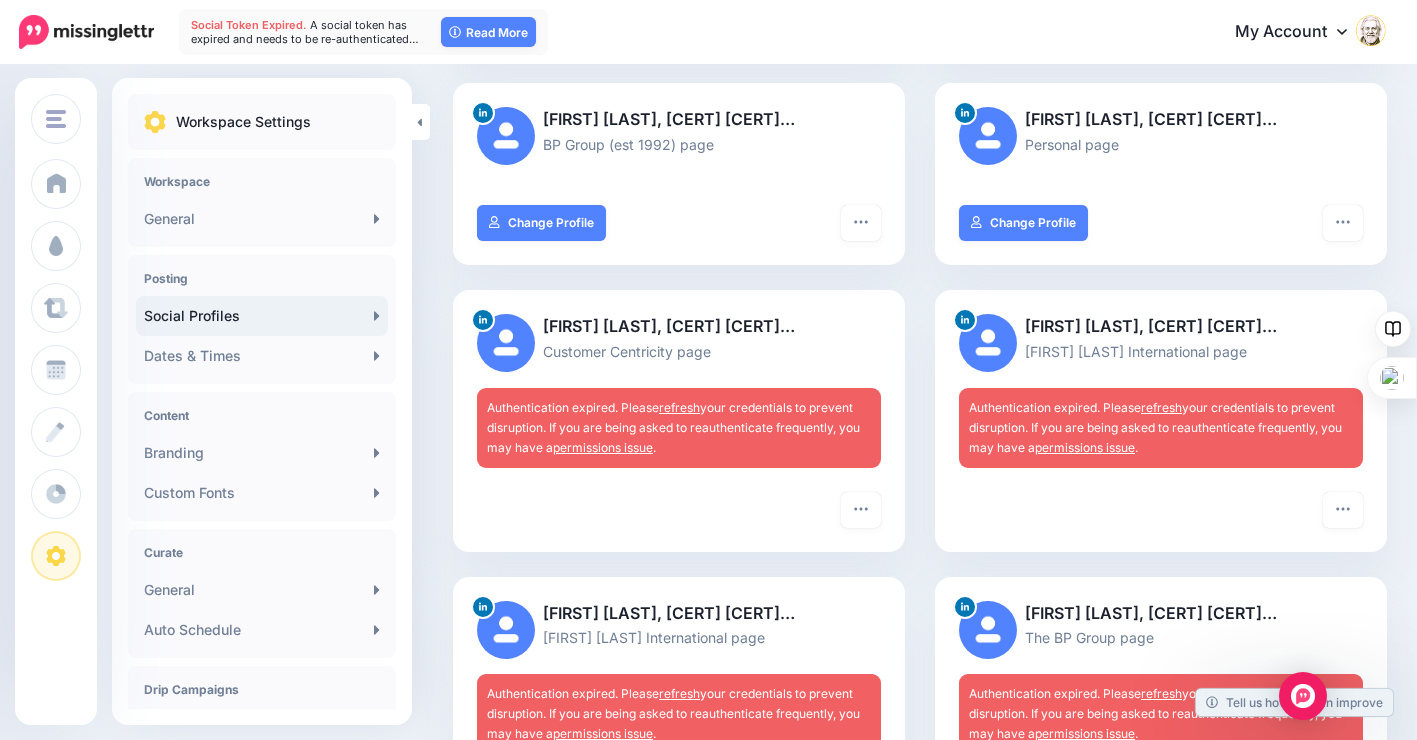 type on "**********" 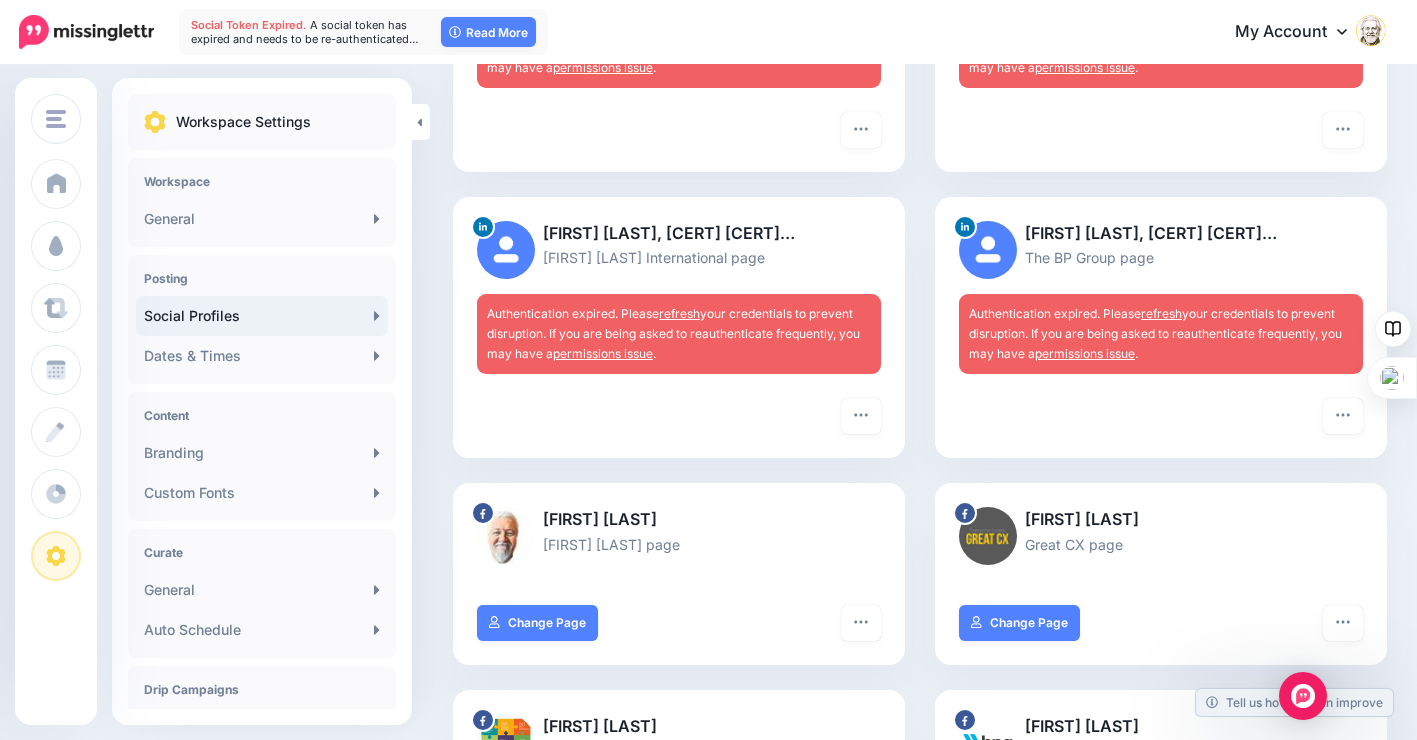 scroll, scrollTop: 900, scrollLeft: 0, axis: vertical 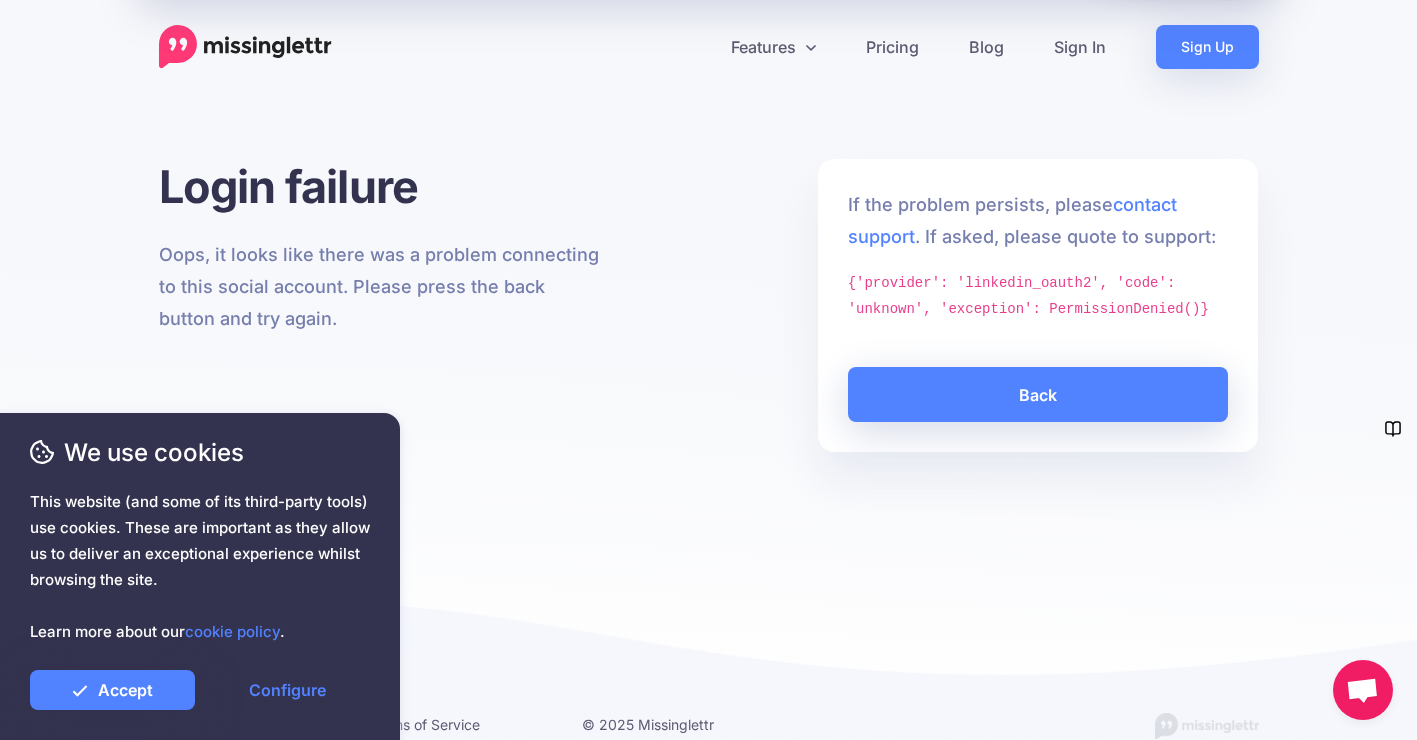 type on "**********" 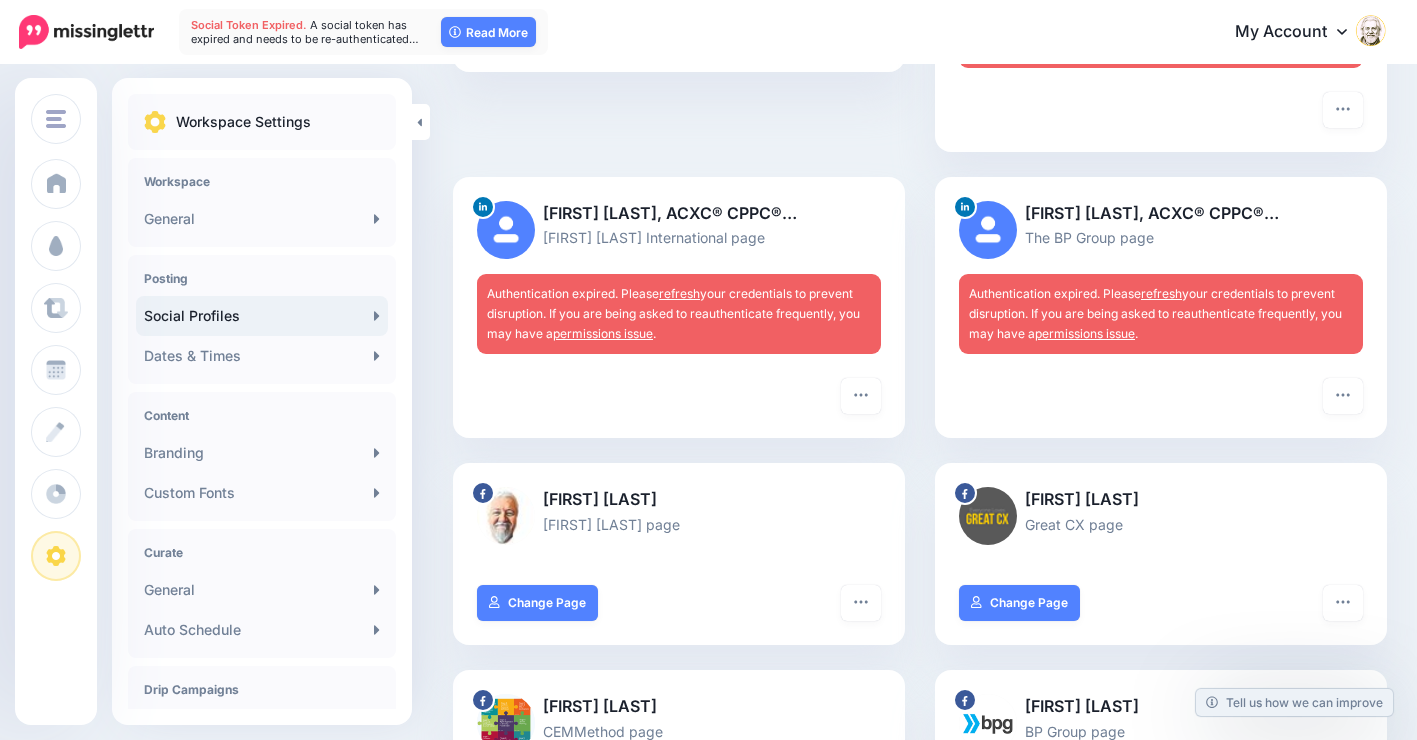 type on "**********" 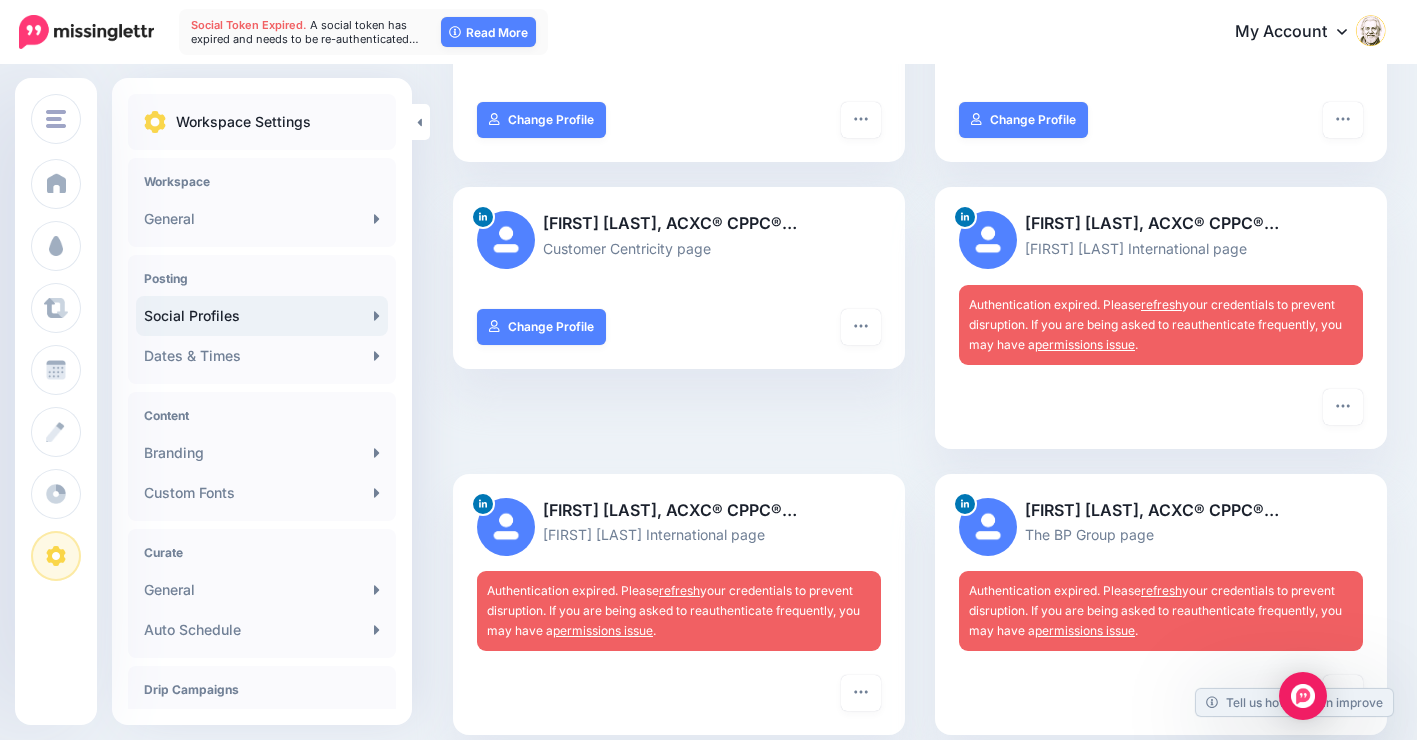 scroll, scrollTop: 600, scrollLeft: 0, axis: vertical 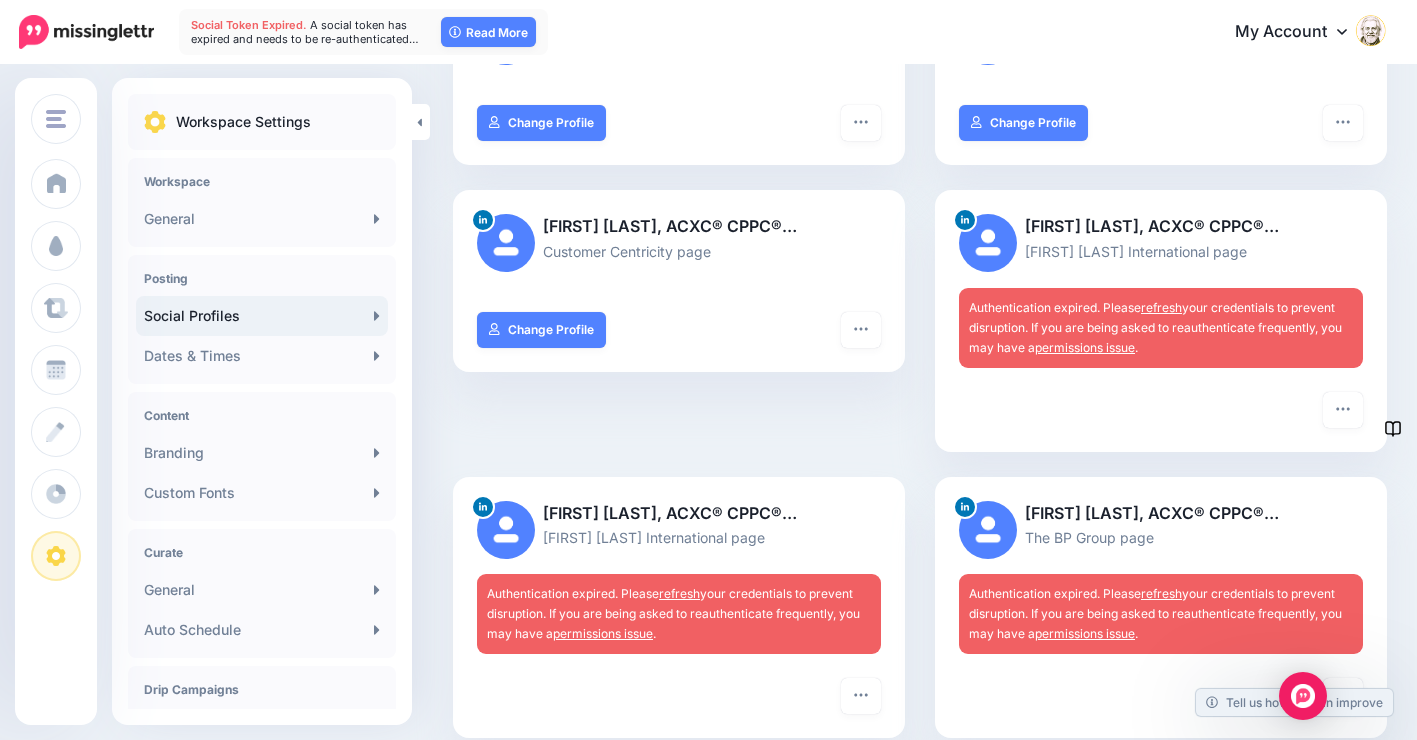 click on "refresh" at bounding box center [1161, 307] 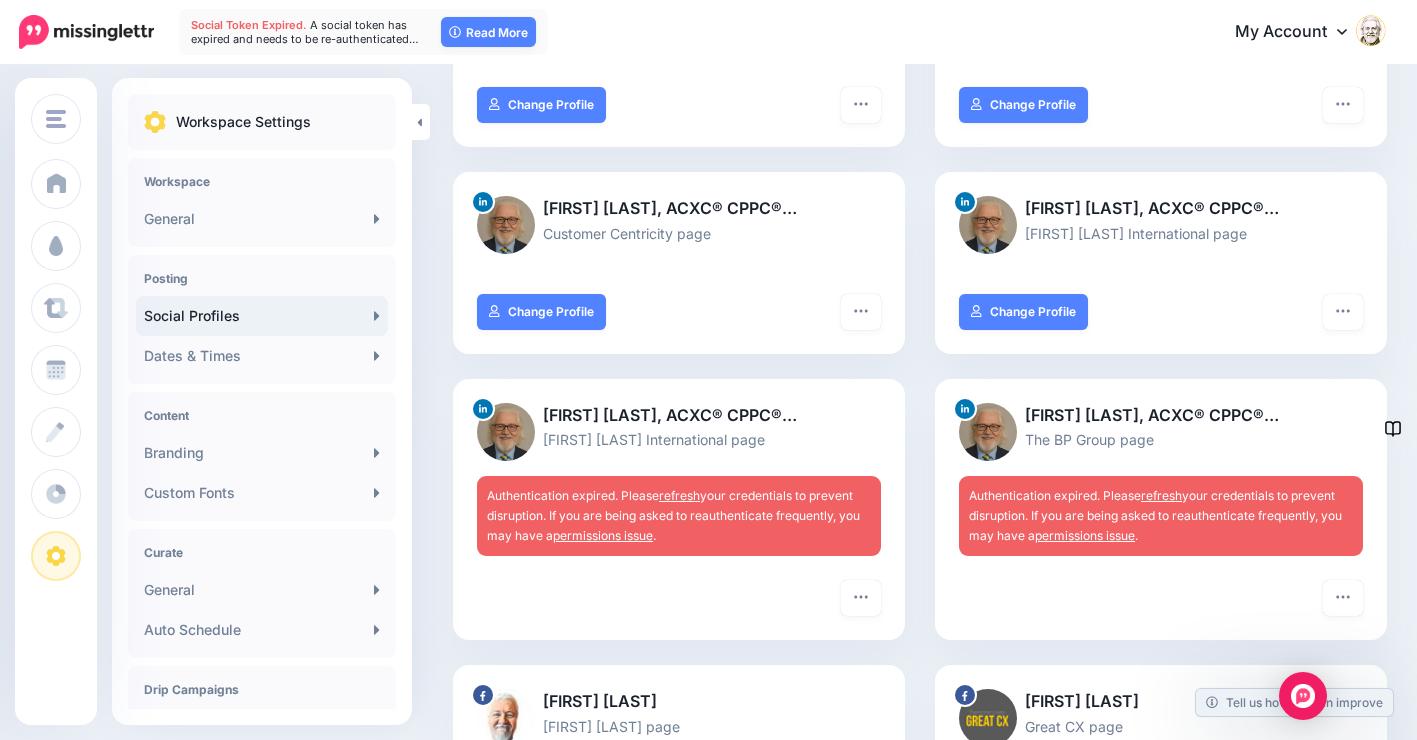 scroll, scrollTop: 700, scrollLeft: 0, axis: vertical 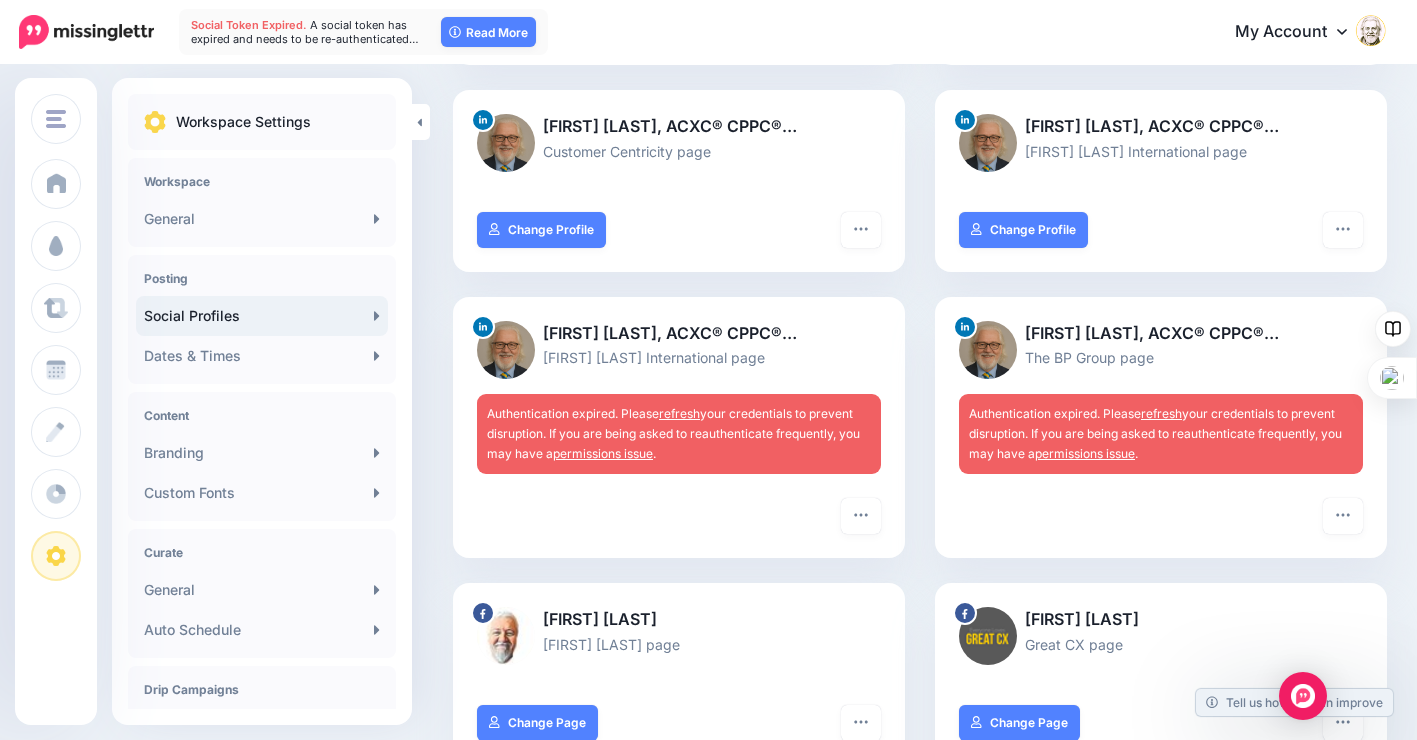type on "**********" 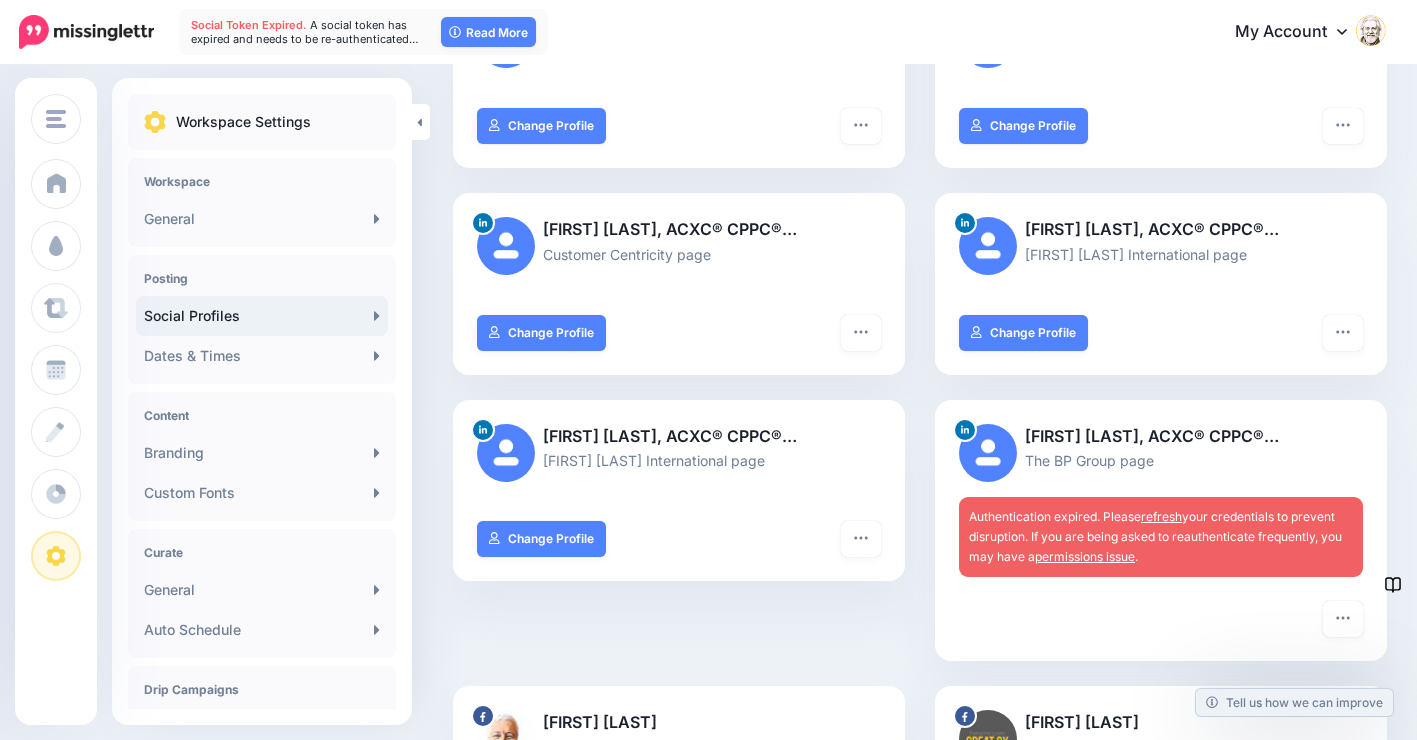 scroll, scrollTop: 600, scrollLeft: 0, axis: vertical 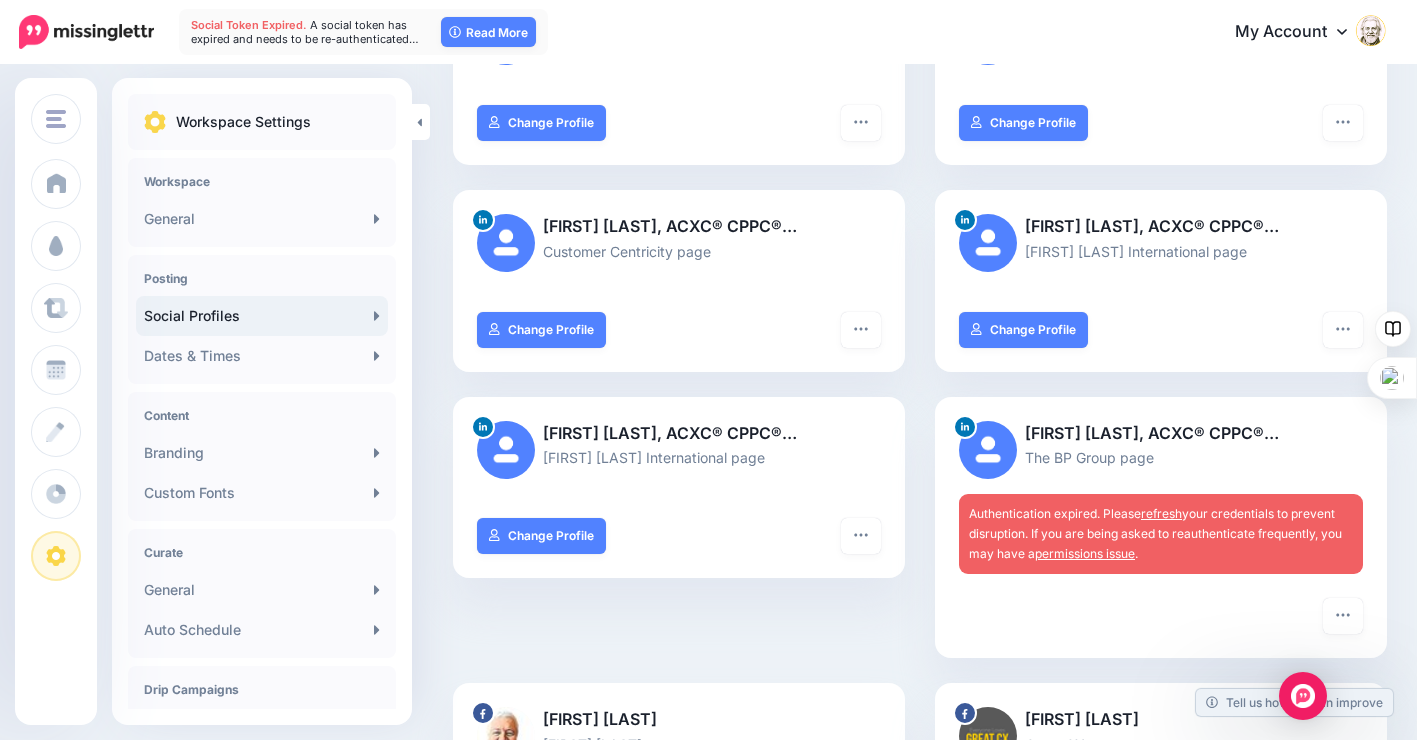 type on "**********" 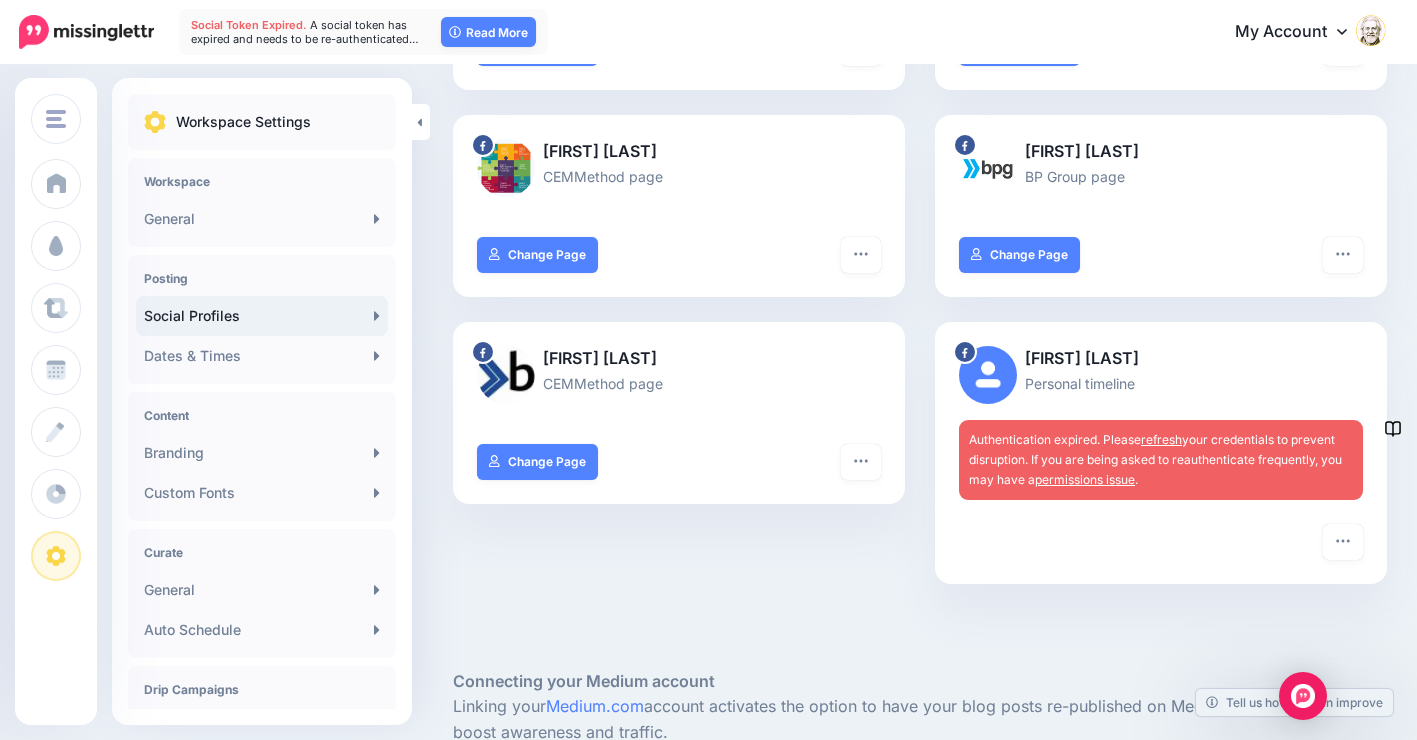 scroll, scrollTop: 1300, scrollLeft: 0, axis: vertical 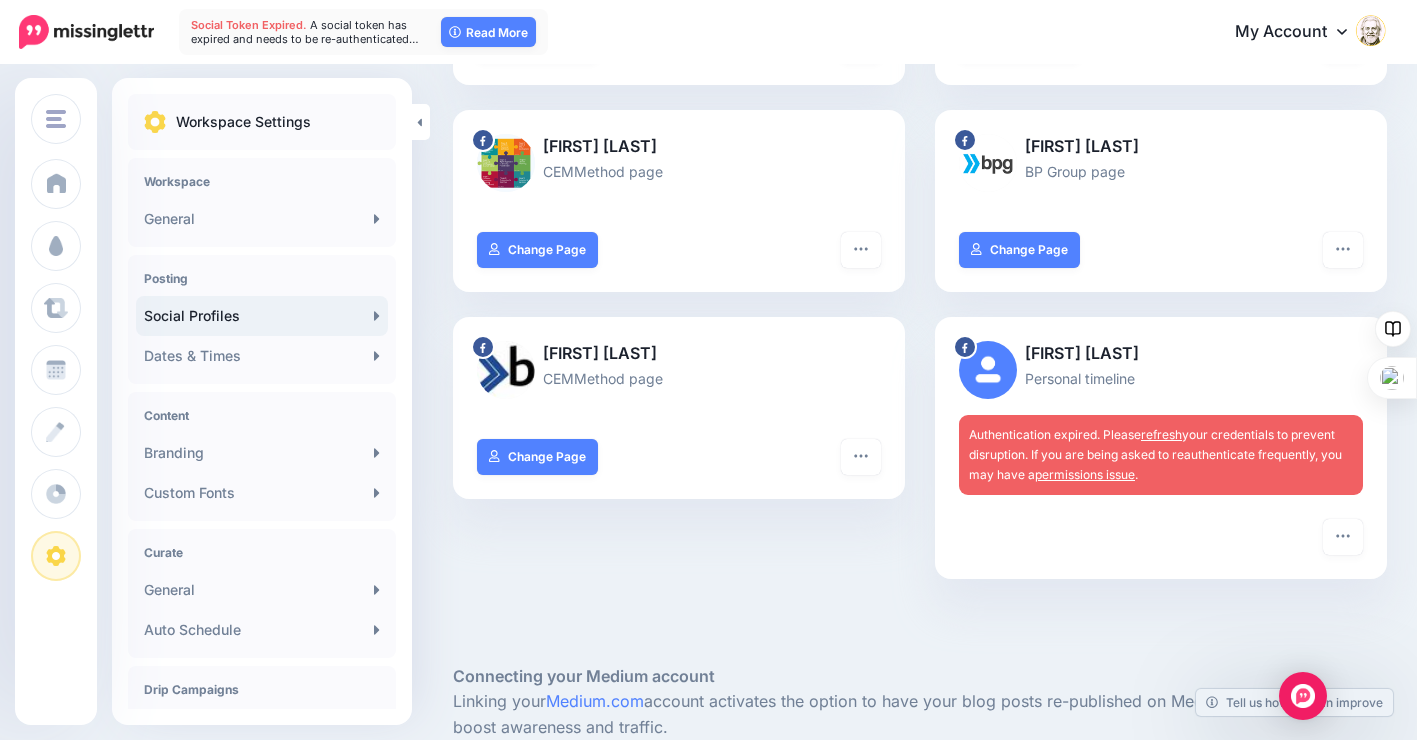 type on "**********" 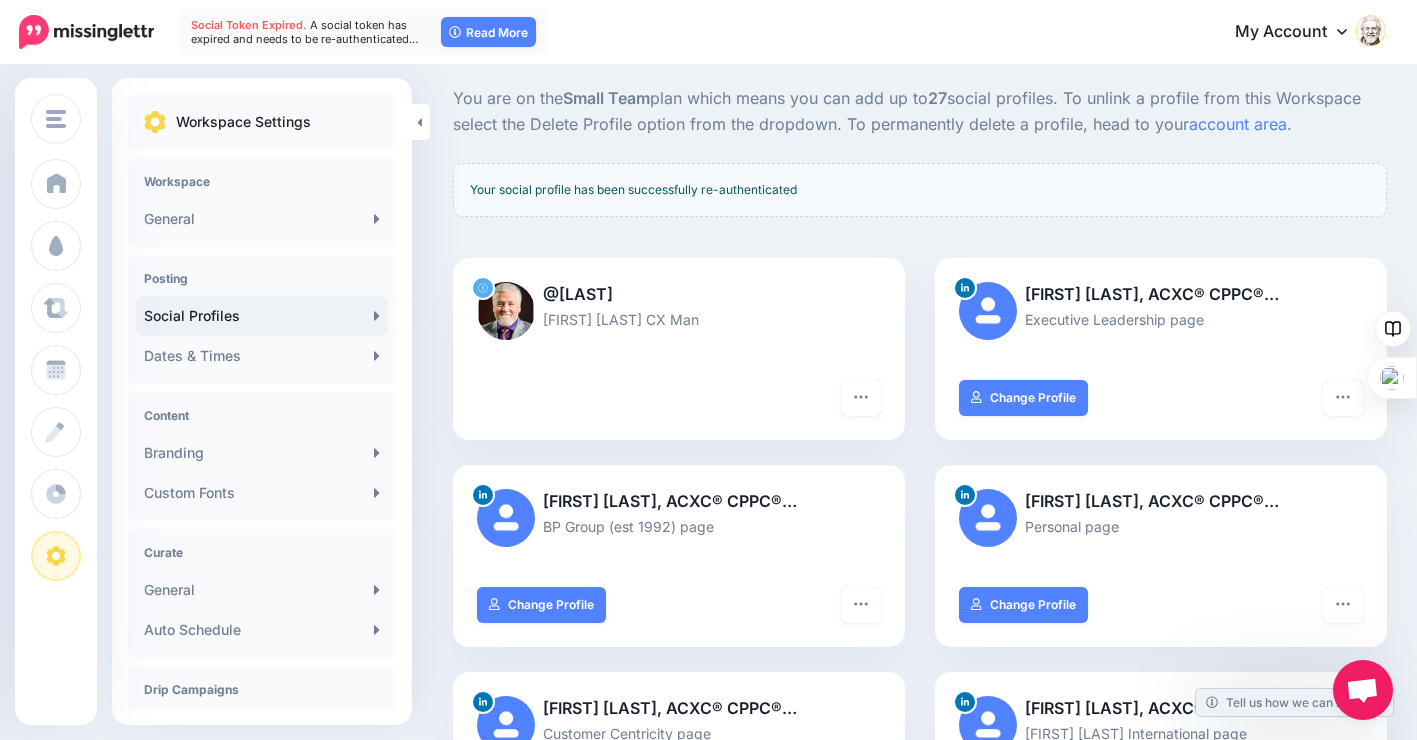scroll, scrollTop: 0, scrollLeft: 0, axis: both 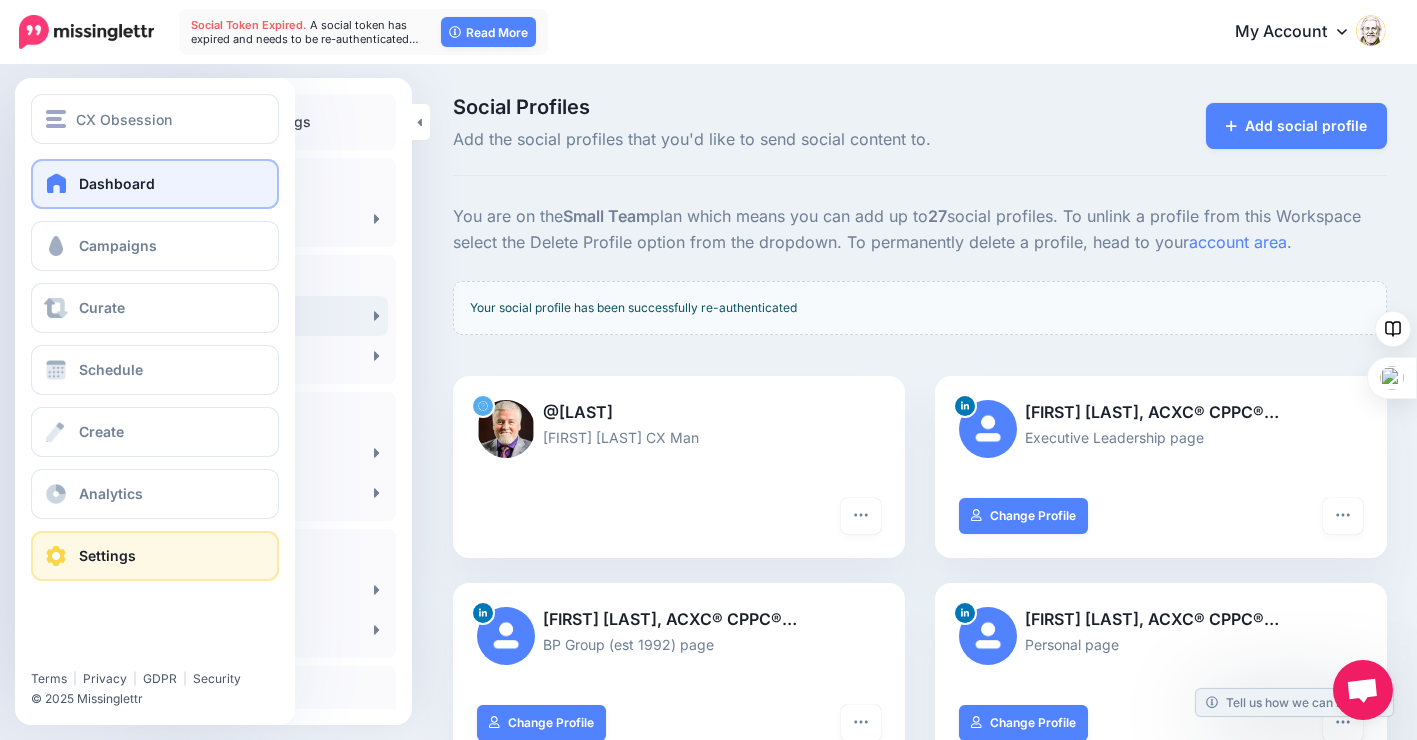 type on "**********" 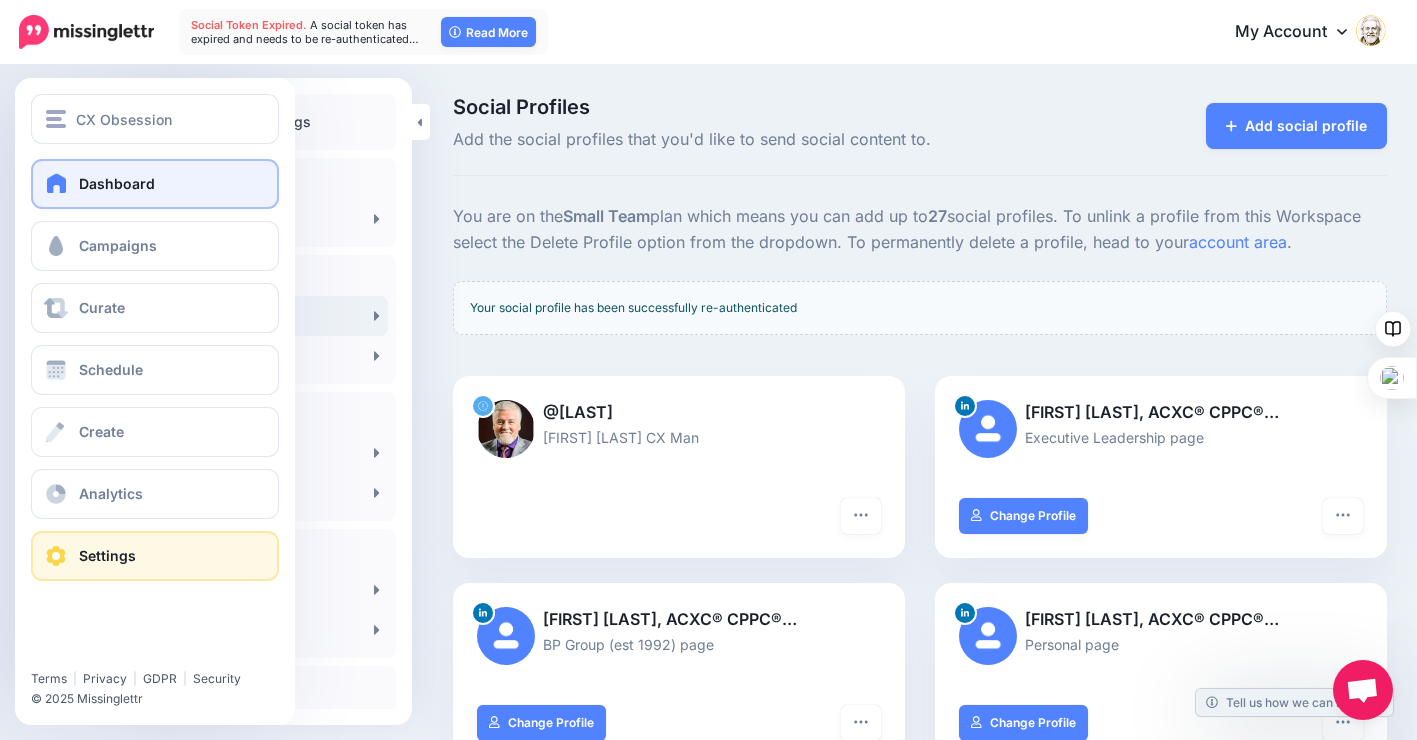 click on "Dashboard" at bounding box center (155, 184) 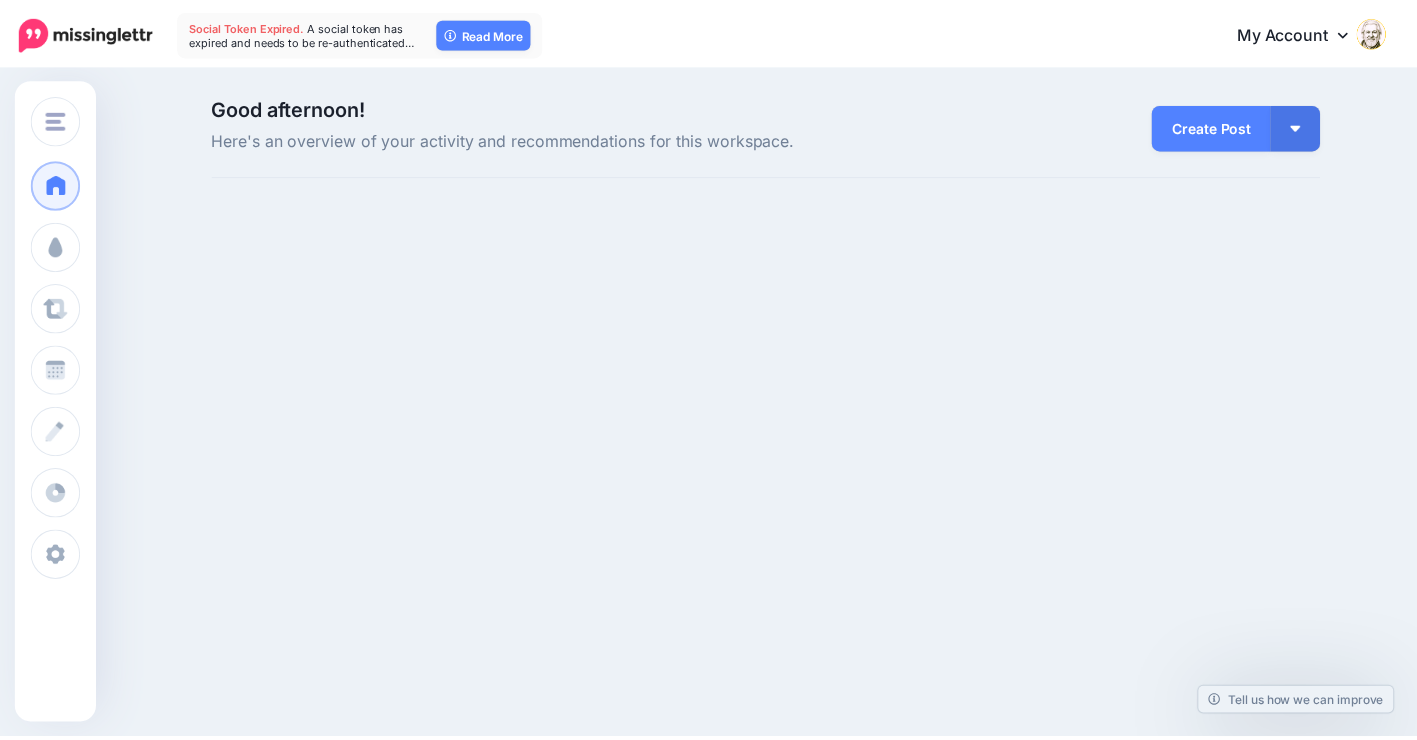 scroll, scrollTop: 0, scrollLeft: 0, axis: both 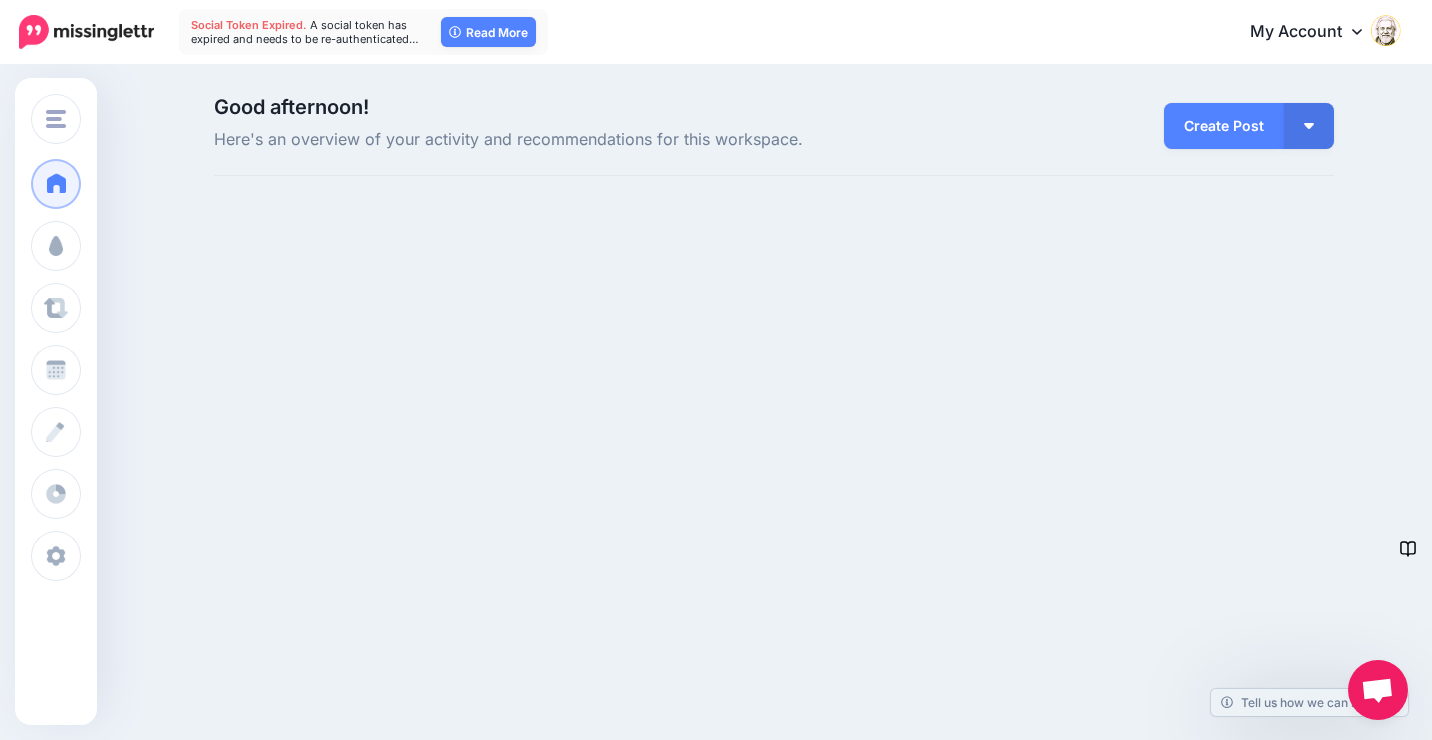 type on "**********" 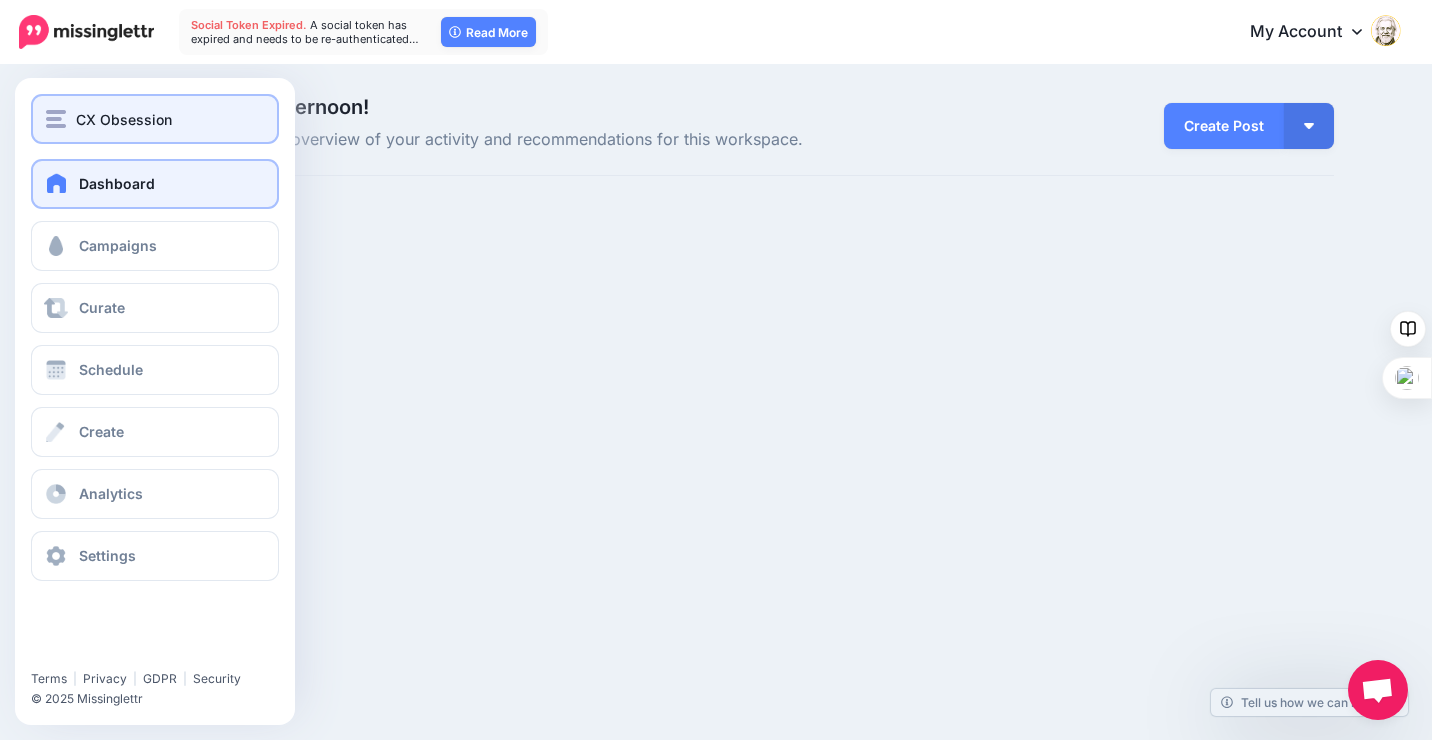 click on "CX Obsession" at bounding box center [155, 119] 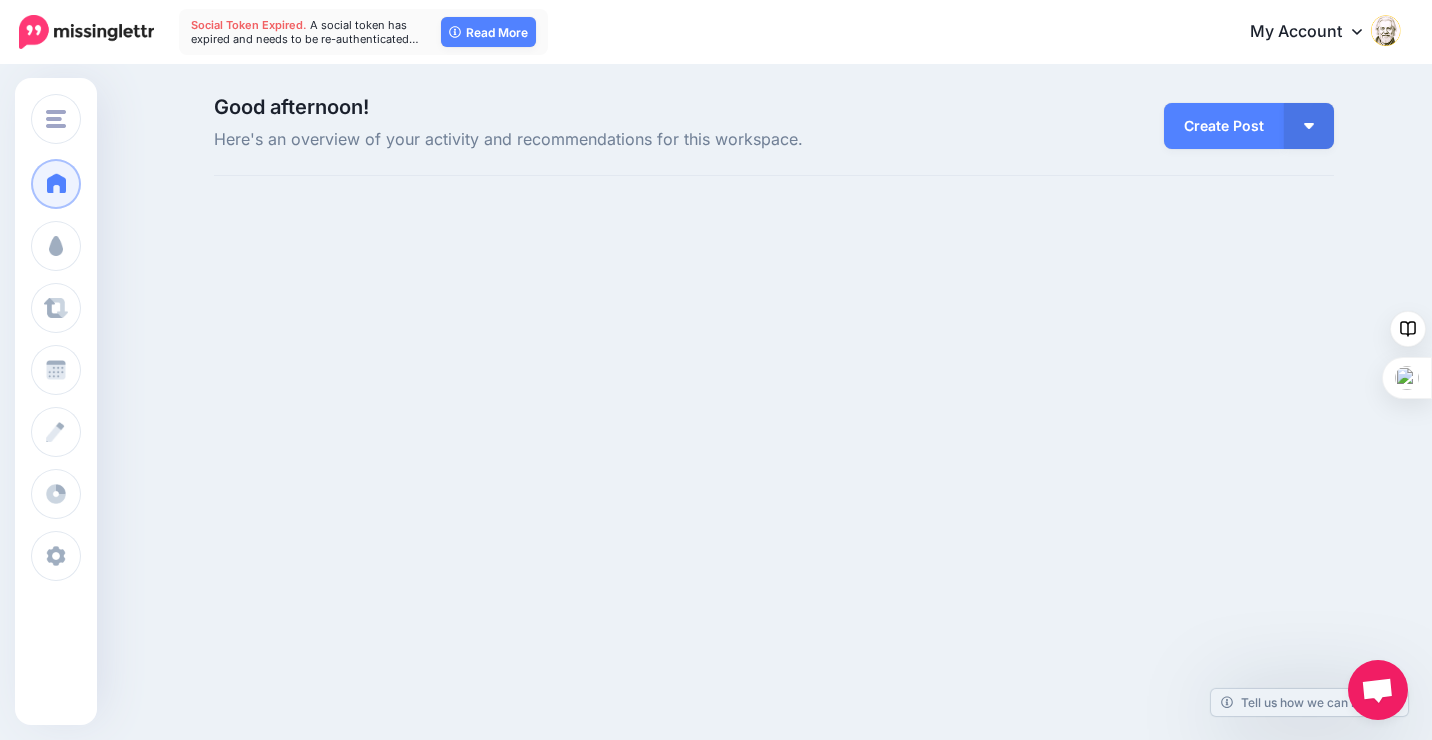 click on "Good afternoon!
Here's an overview of your activity and recommendations for this workspace.
Create Post
Create Post
Create Campaign
Promote Post" at bounding box center (716, 158) 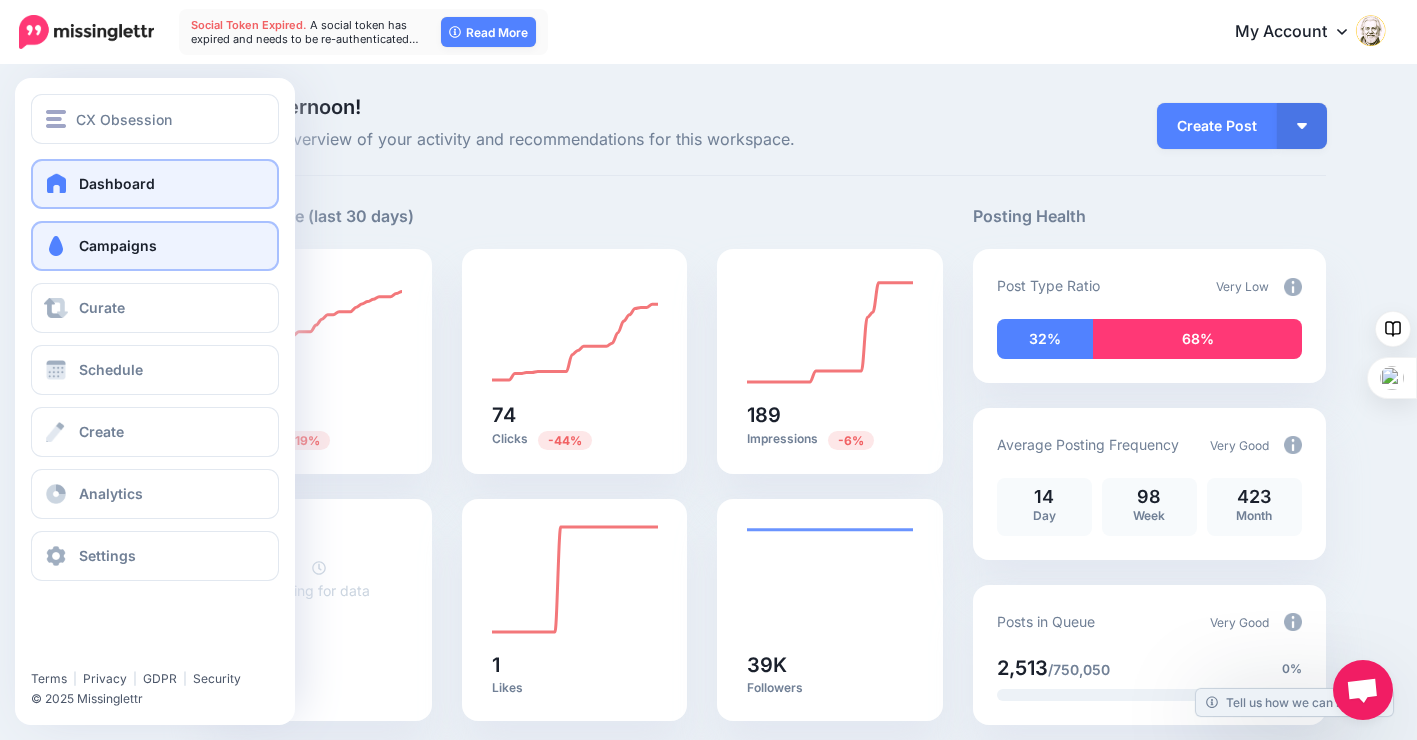 click on "Campaigns" at bounding box center [118, 245] 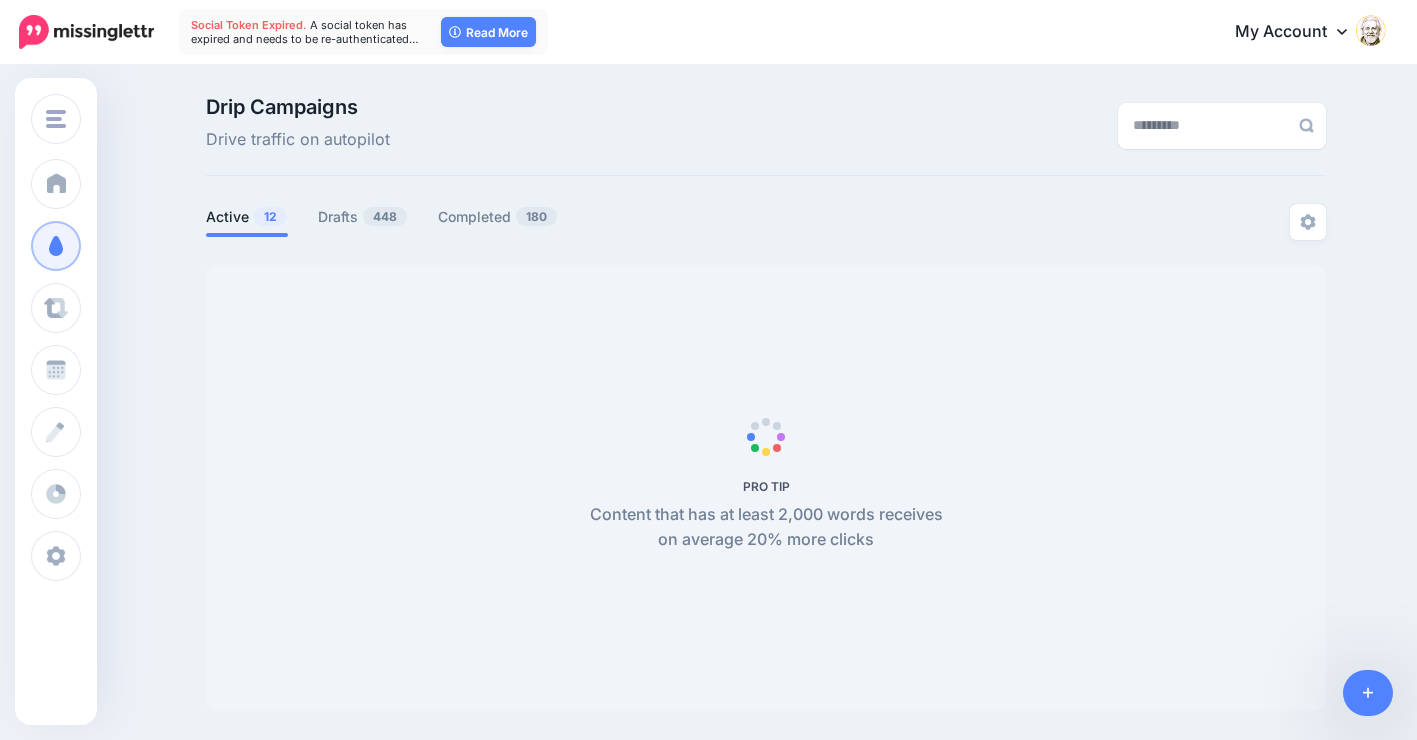 scroll, scrollTop: 0, scrollLeft: 0, axis: both 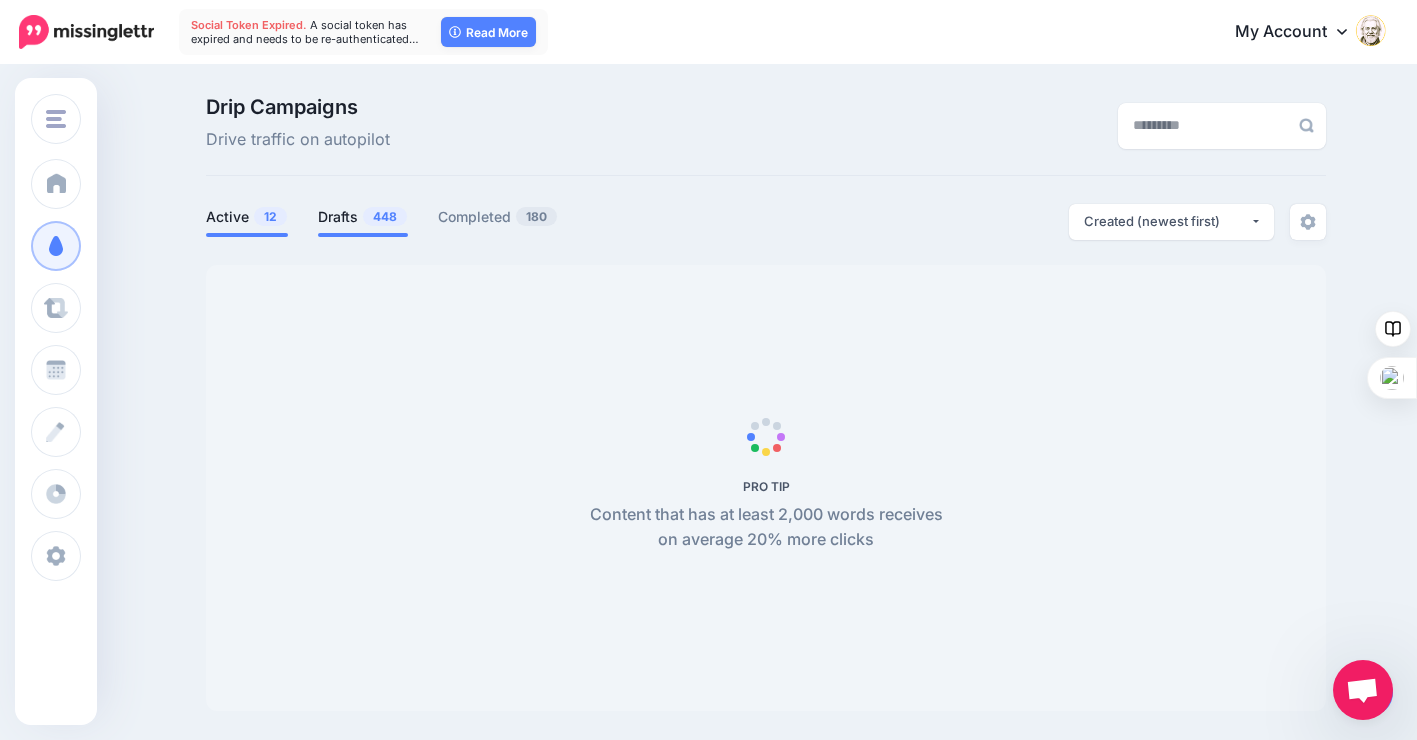click on "Drafts  448" at bounding box center [363, 217] 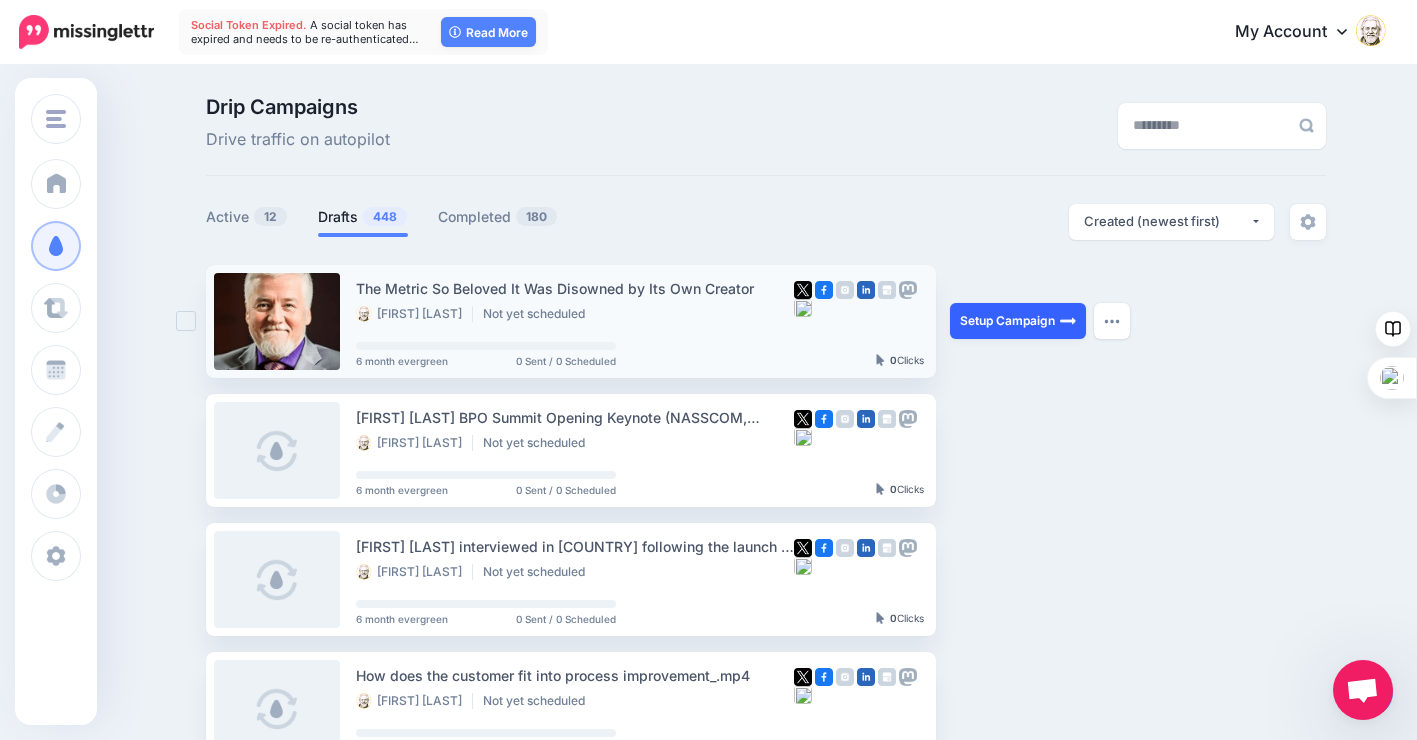 click on "Setup Campaign" at bounding box center [1018, 321] 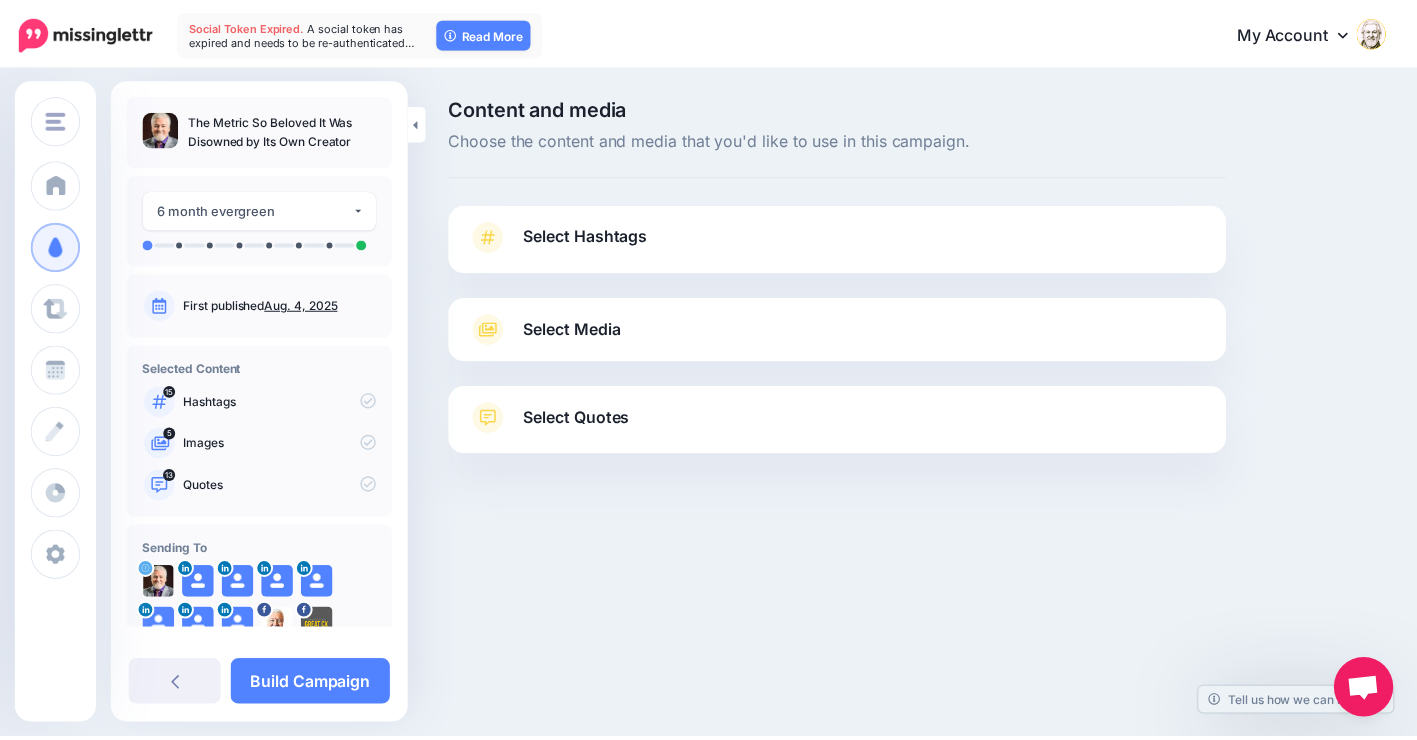 scroll, scrollTop: 0, scrollLeft: 0, axis: both 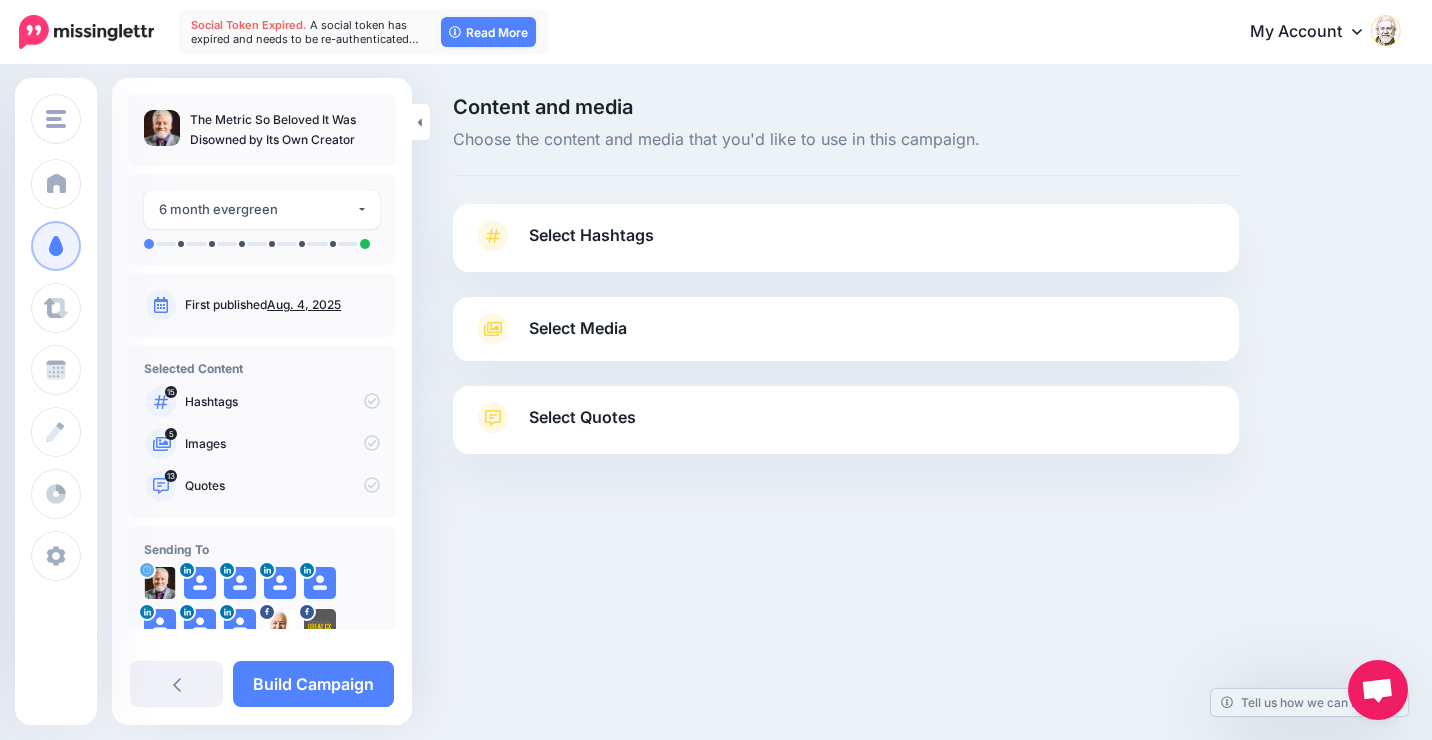 type on "**********" 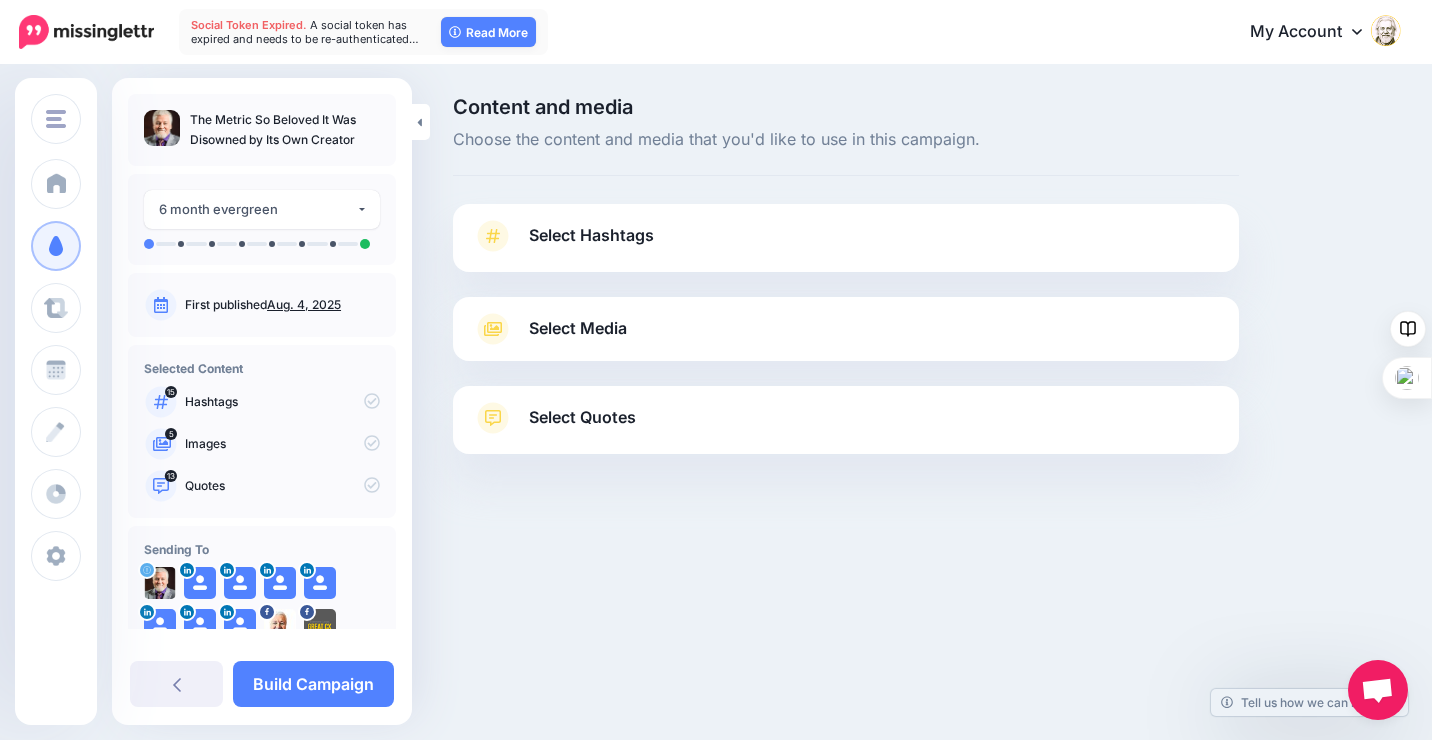 click on "Select Hashtags" at bounding box center (591, 235) 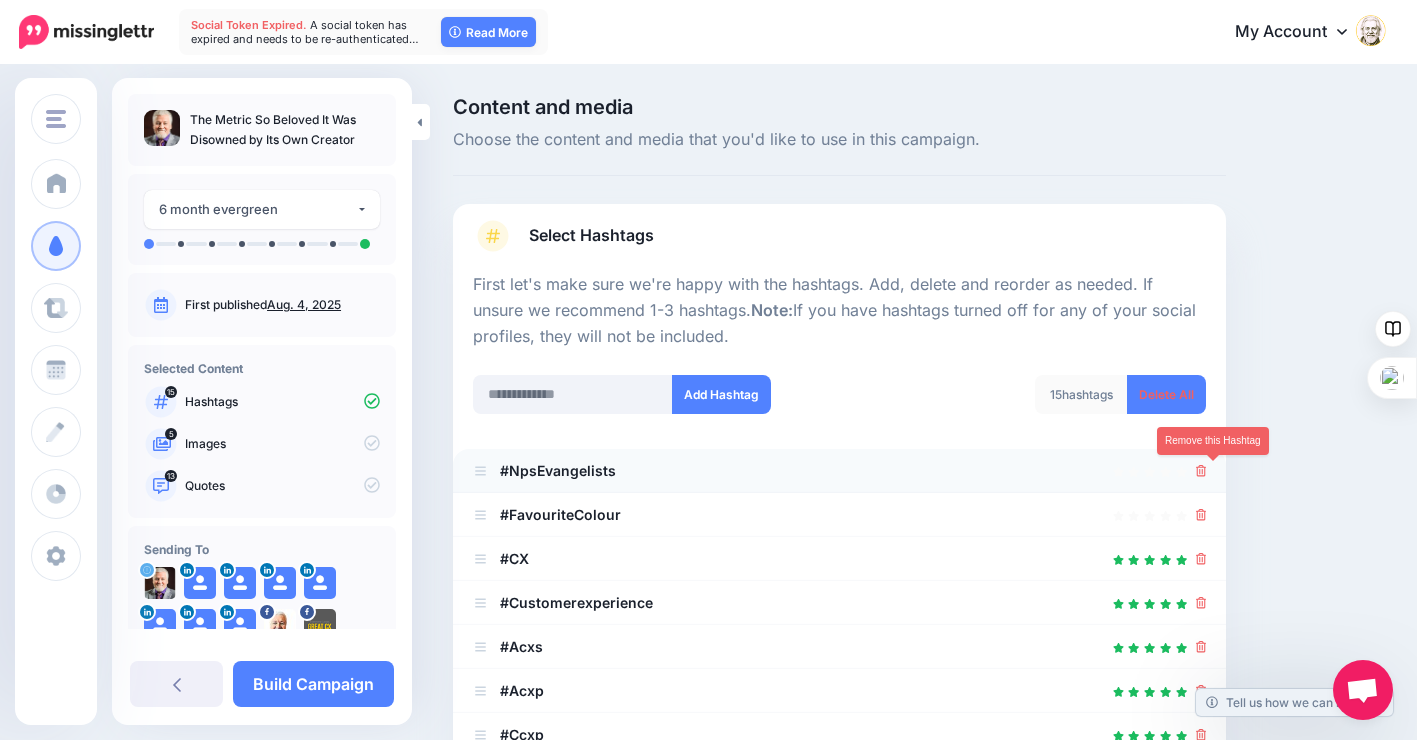 click 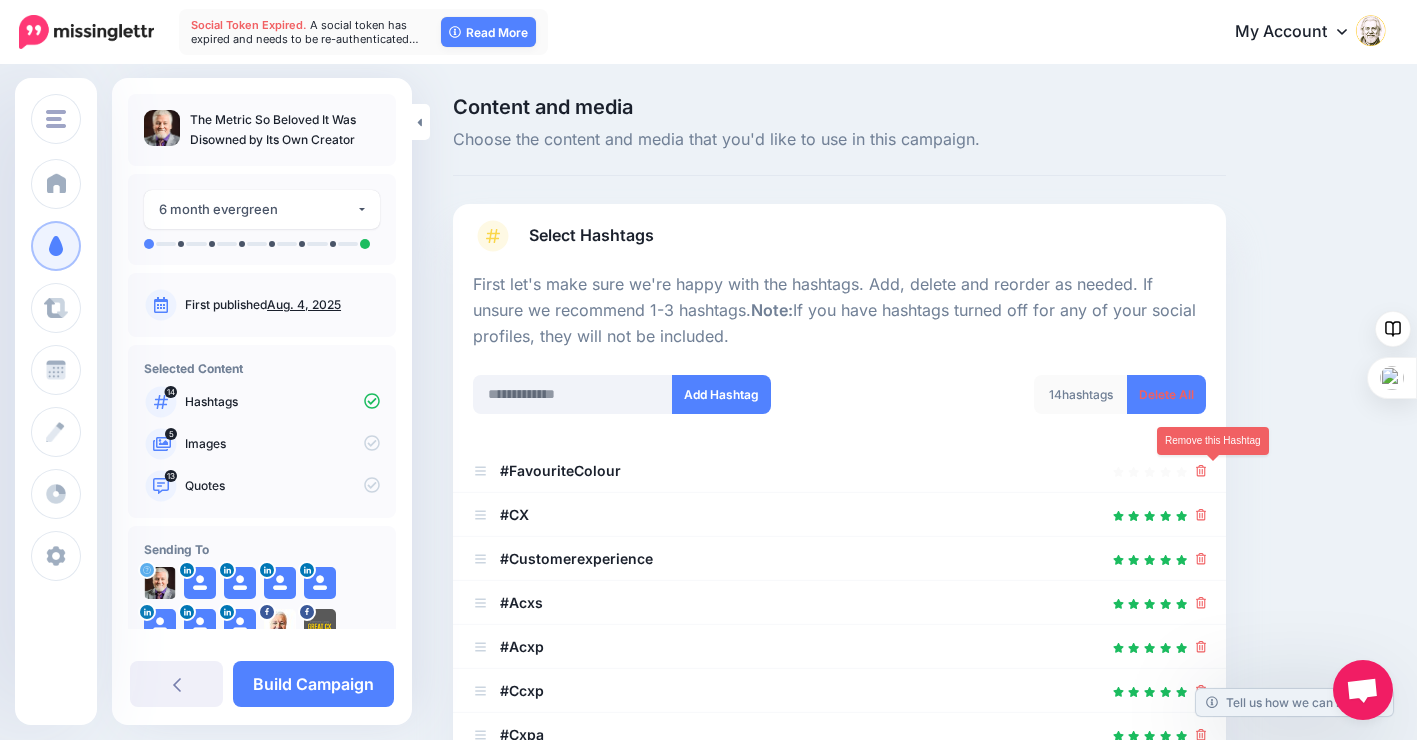 click 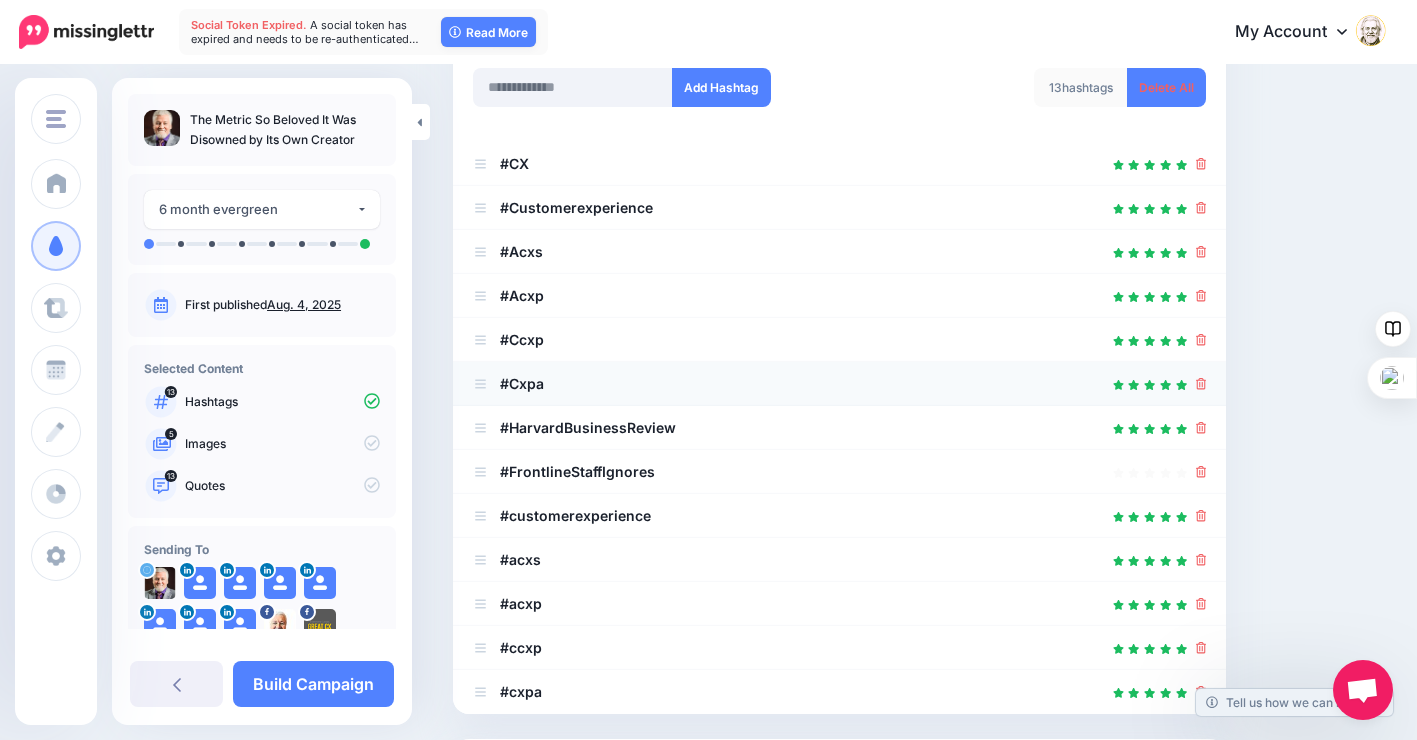 scroll, scrollTop: 400, scrollLeft: 0, axis: vertical 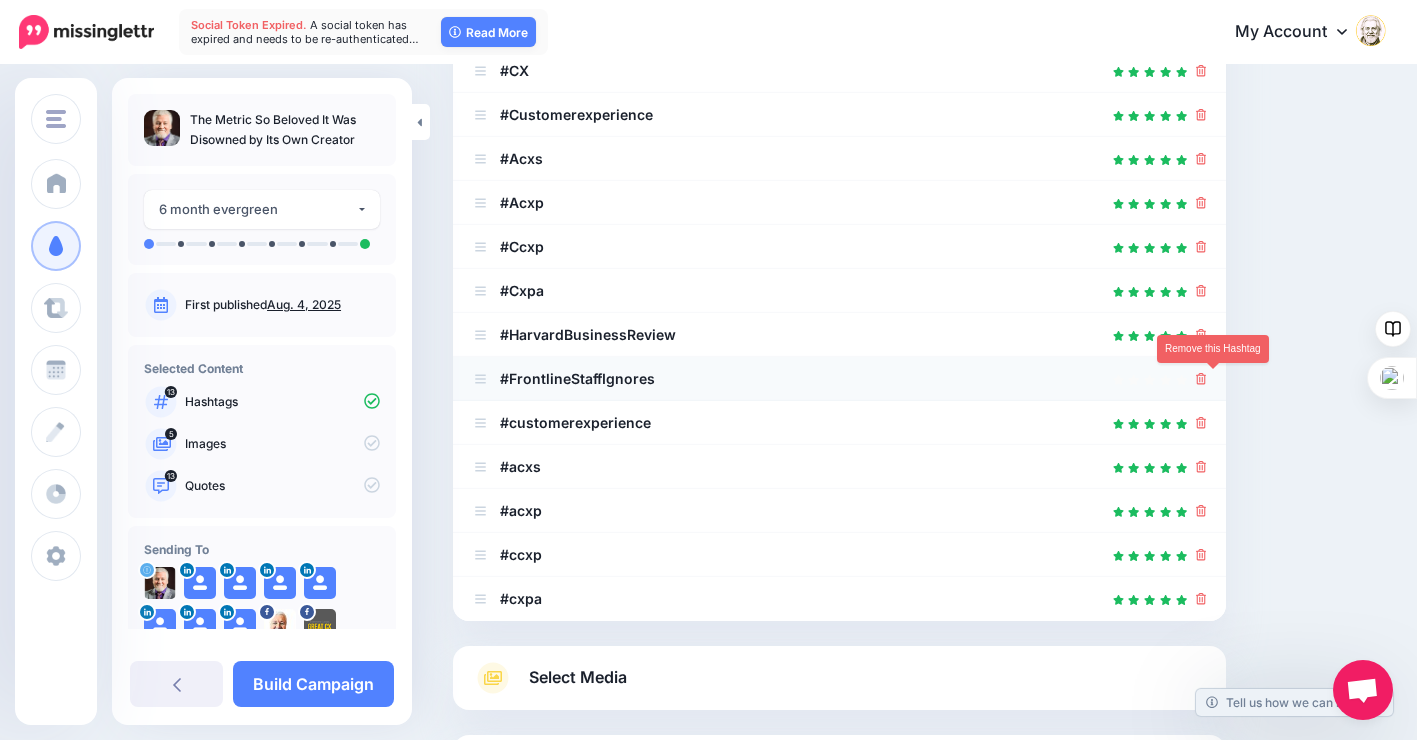 click 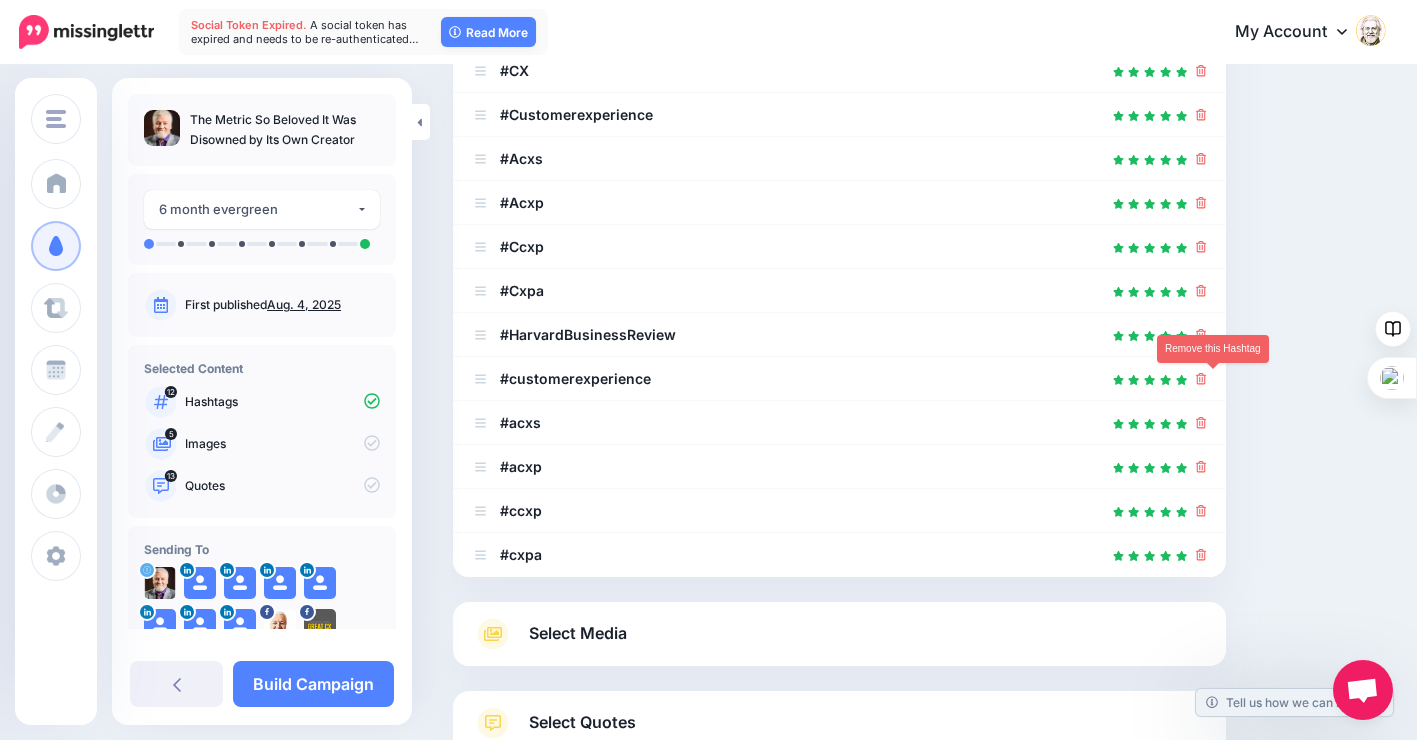 click 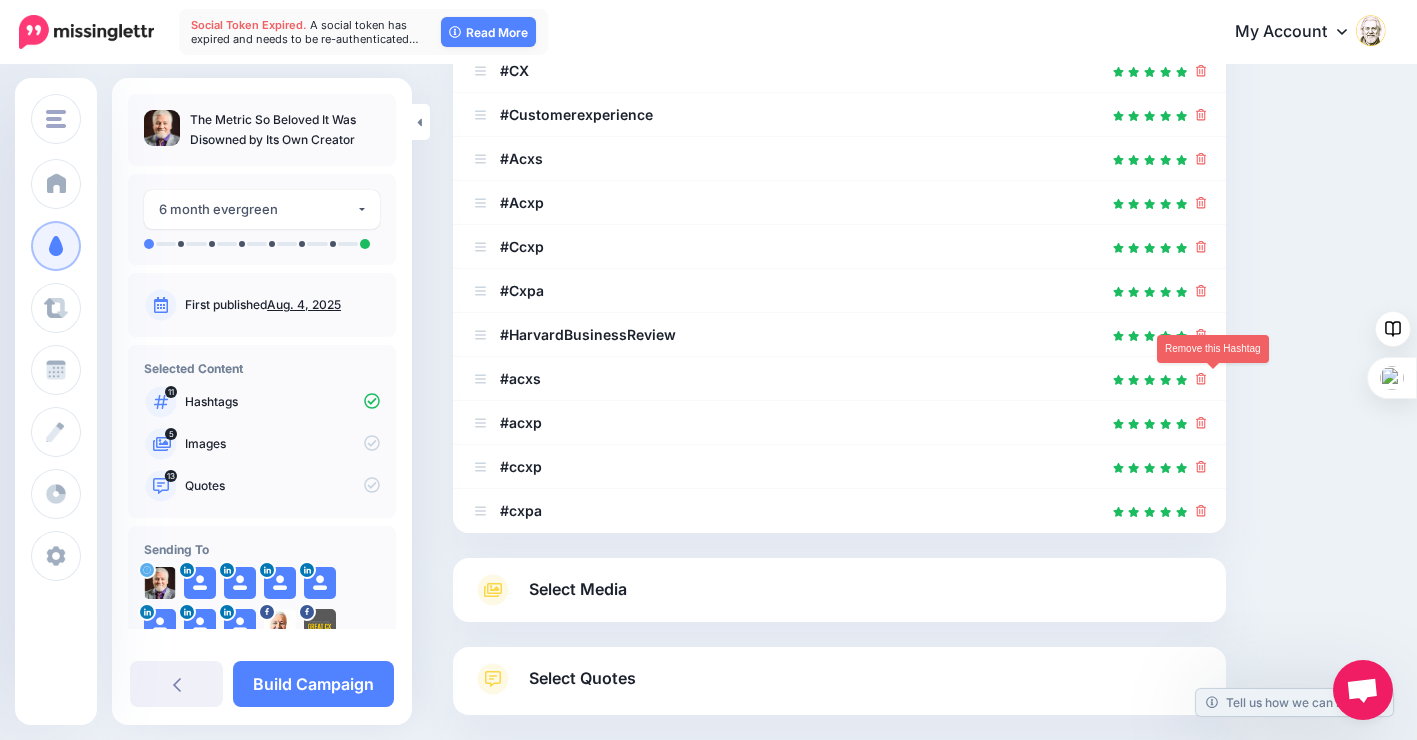 click 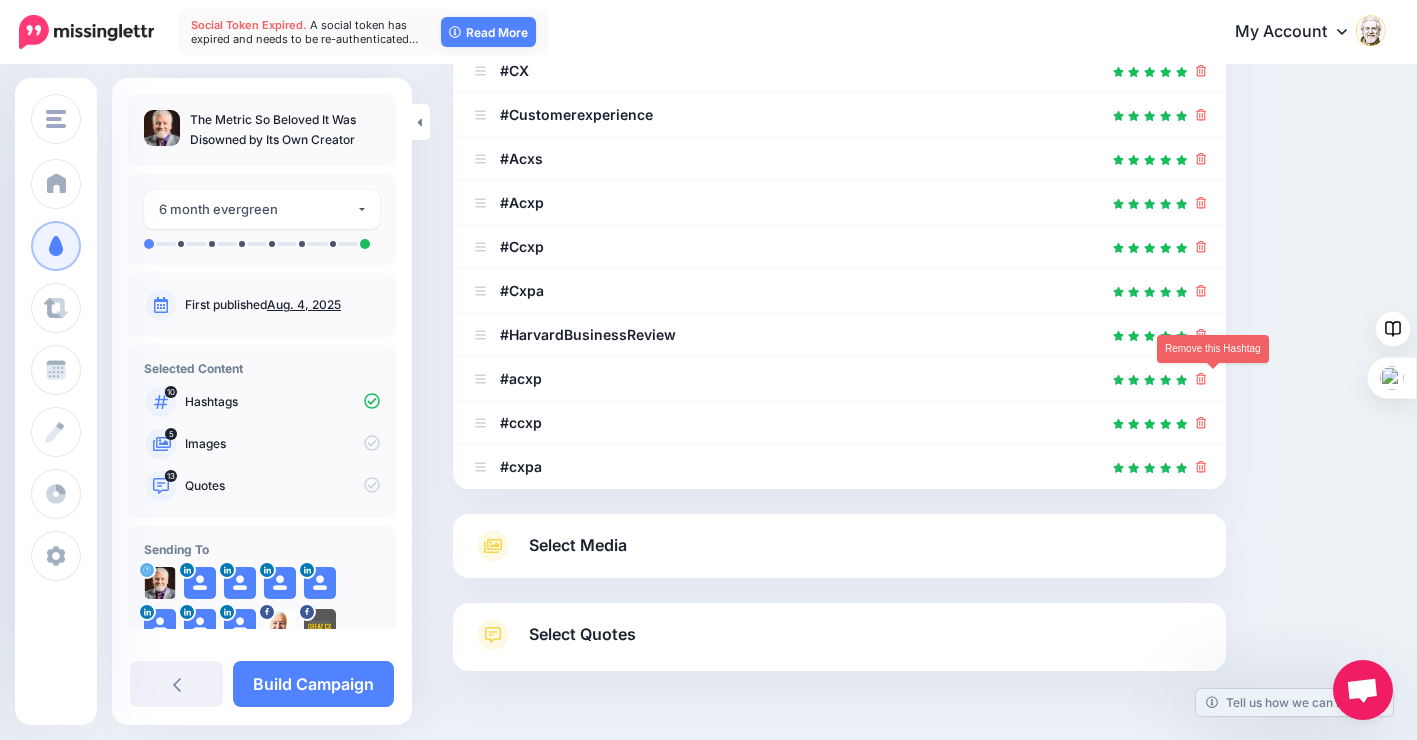 click 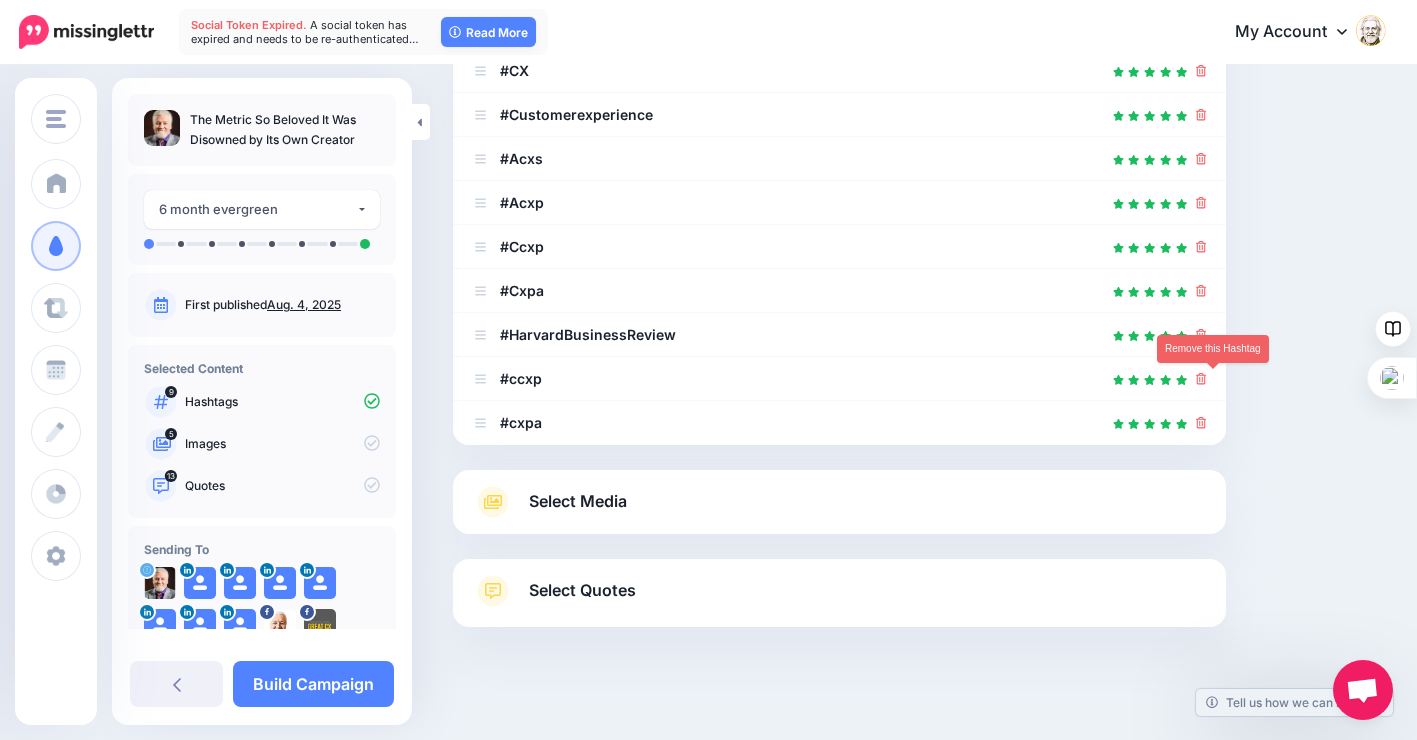 click 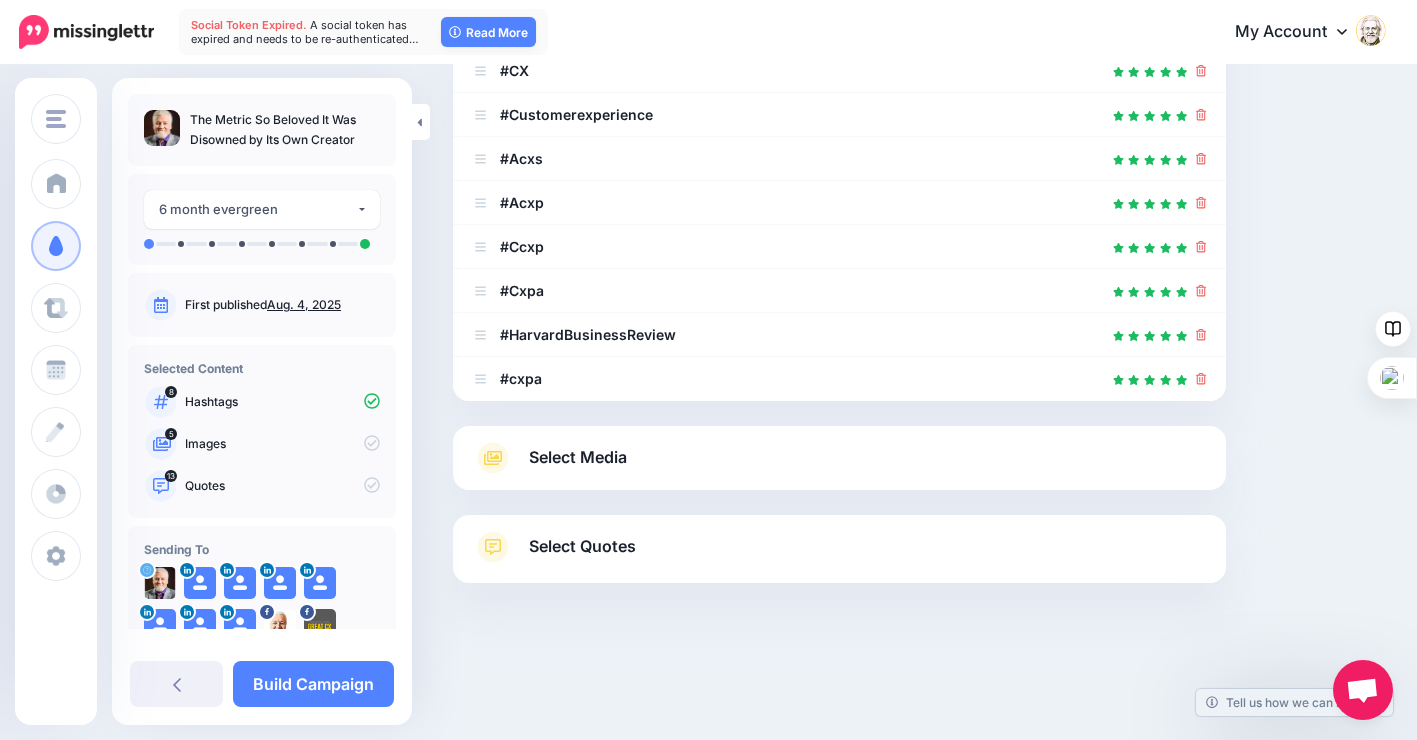click on "Select Media" at bounding box center (839, 458) 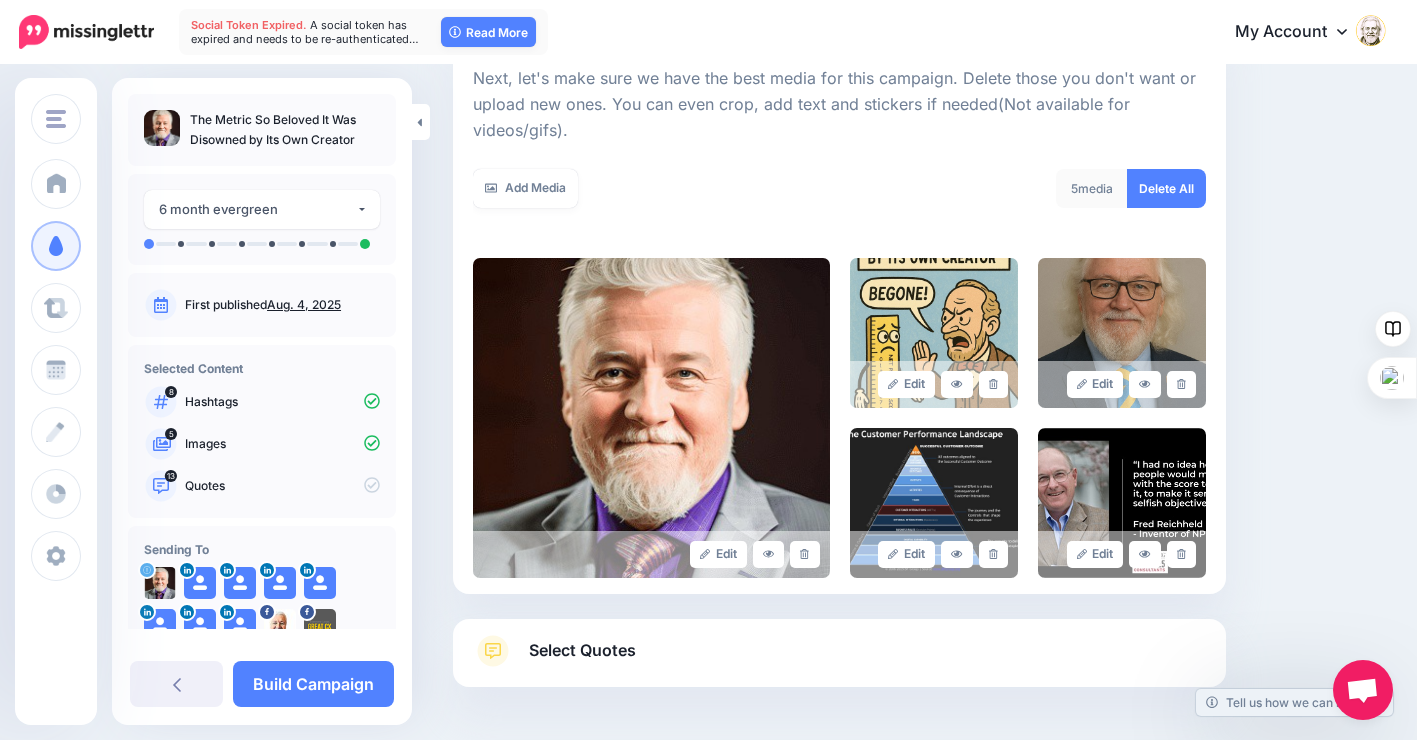 scroll, scrollTop: 278, scrollLeft: 0, axis: vertical 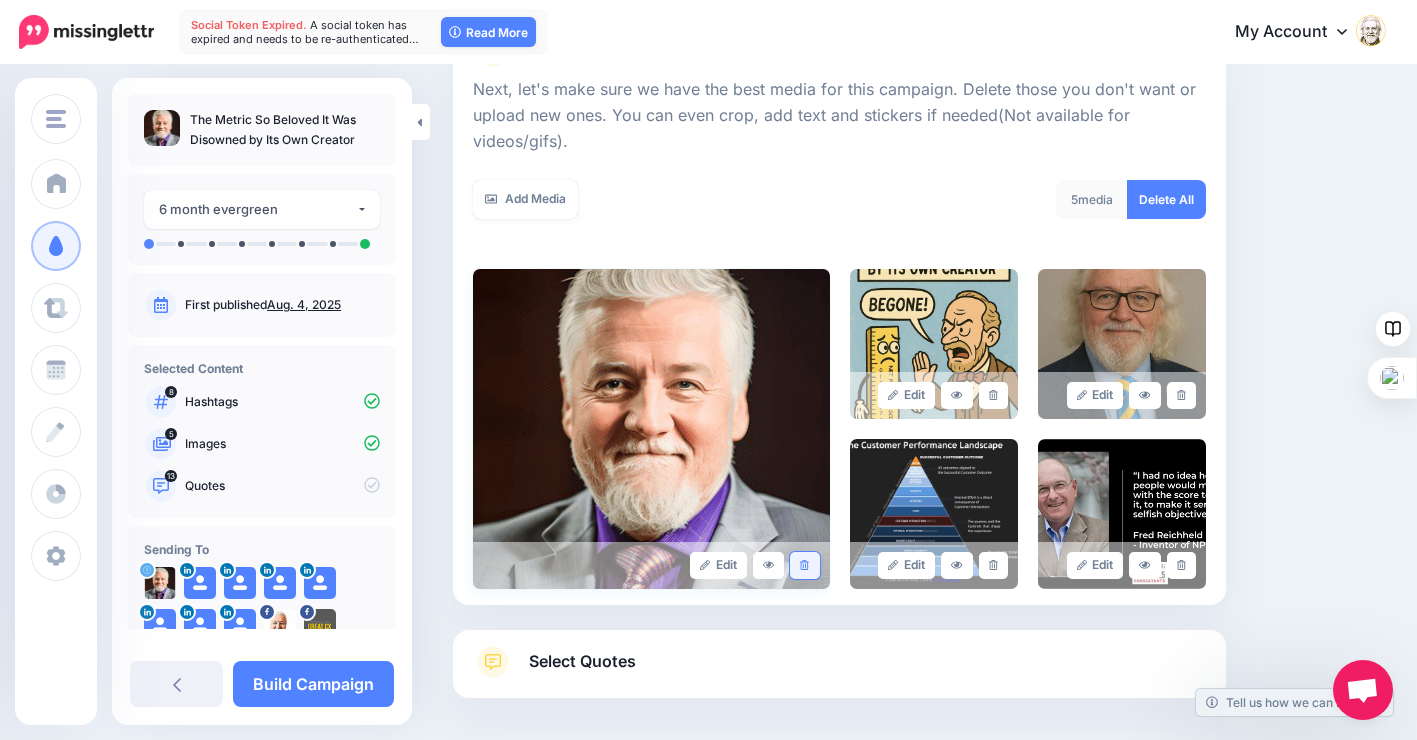 click 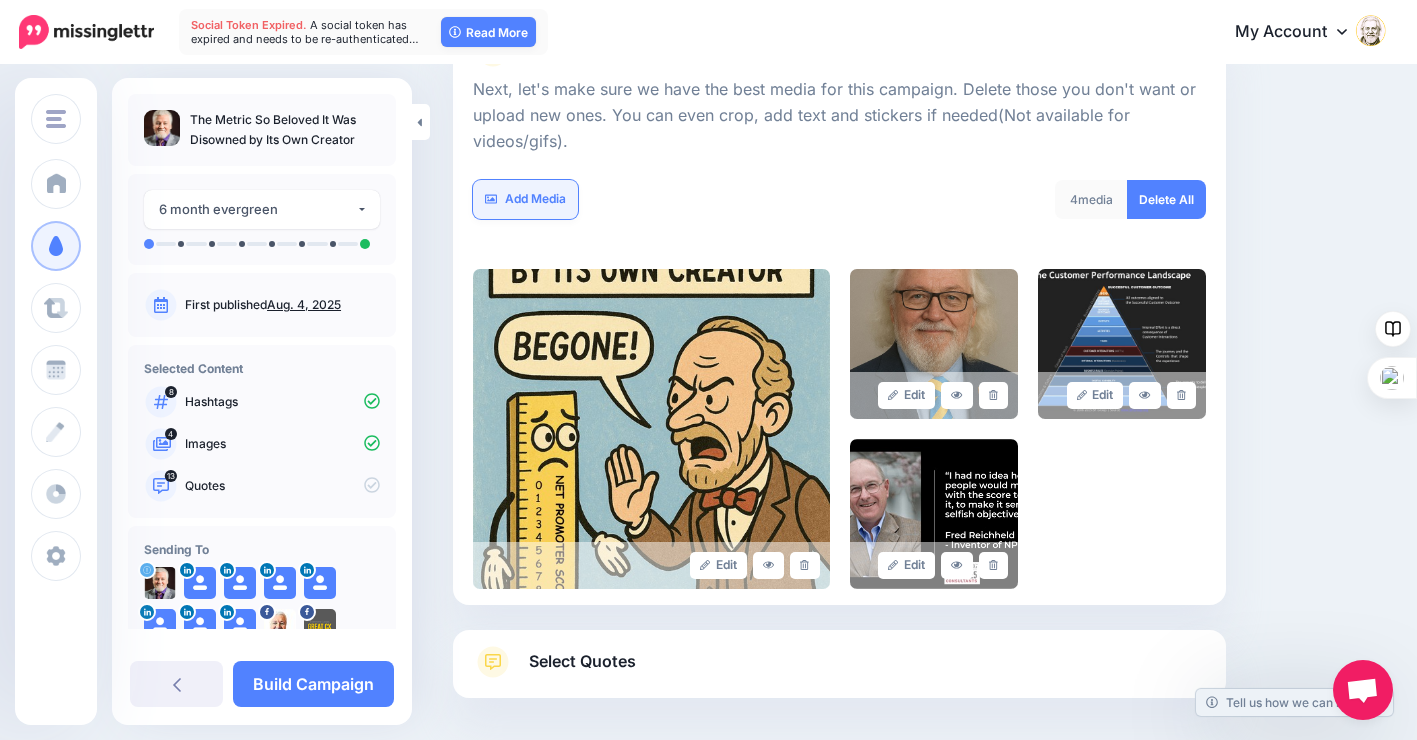 click on "Add Media" at bounding box center [525, 199] 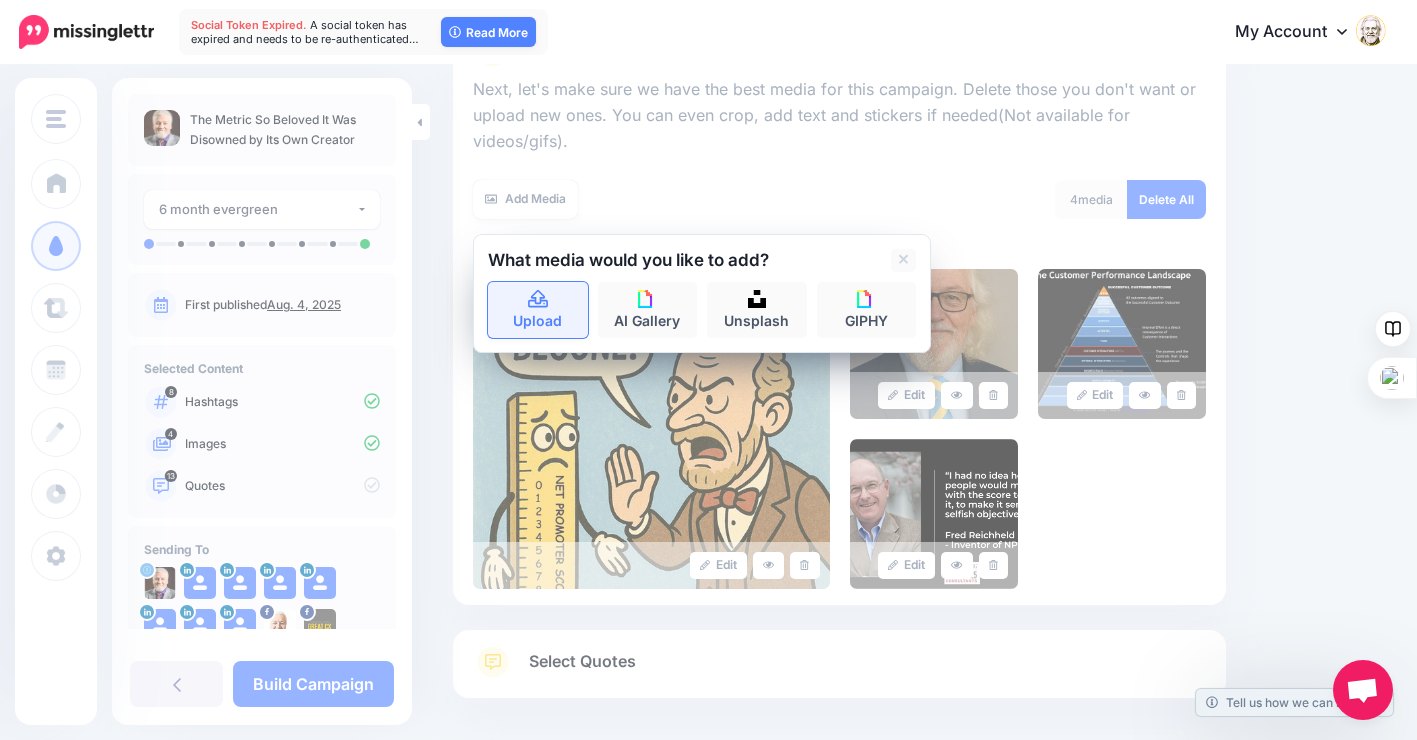 click on "Upload" at bounding box center [538, 310] 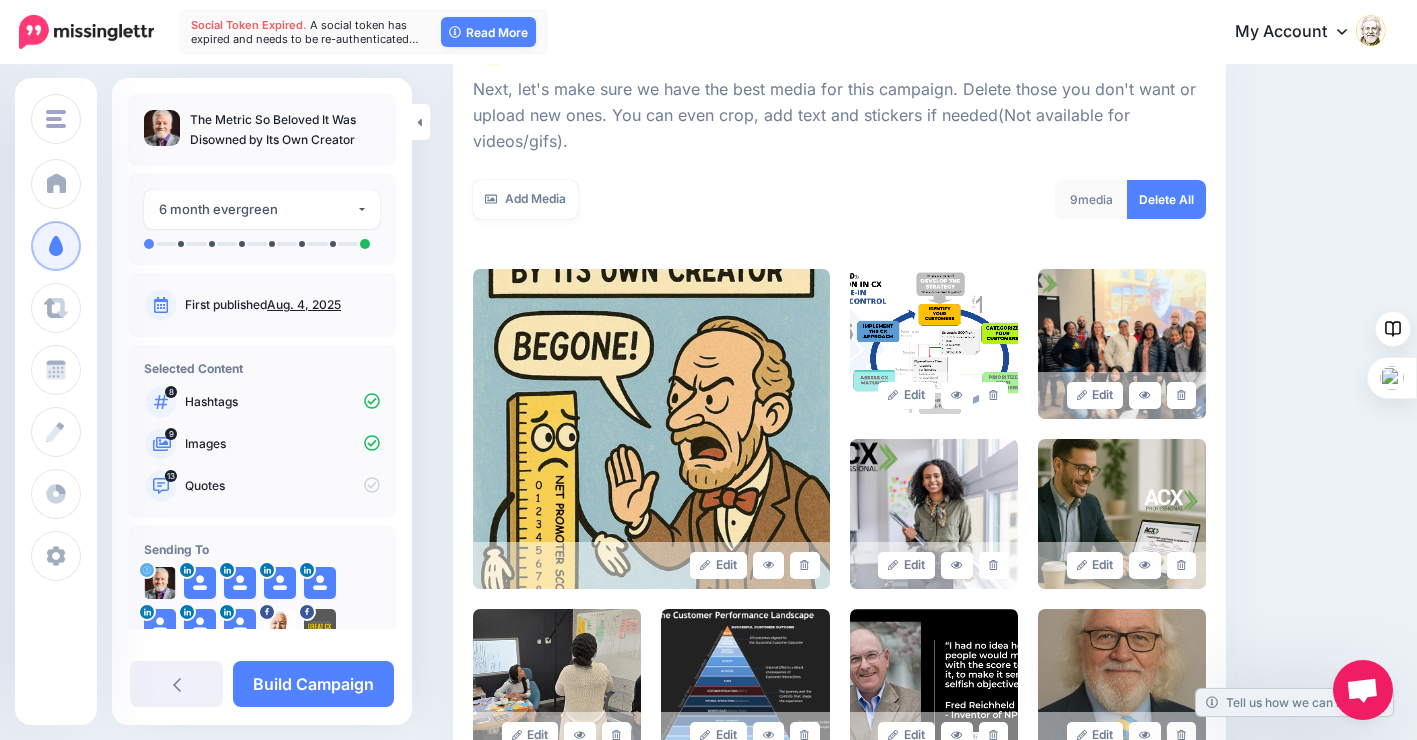 scroll, scrollTop: 546, scrollLeft: 0, axis: vertical 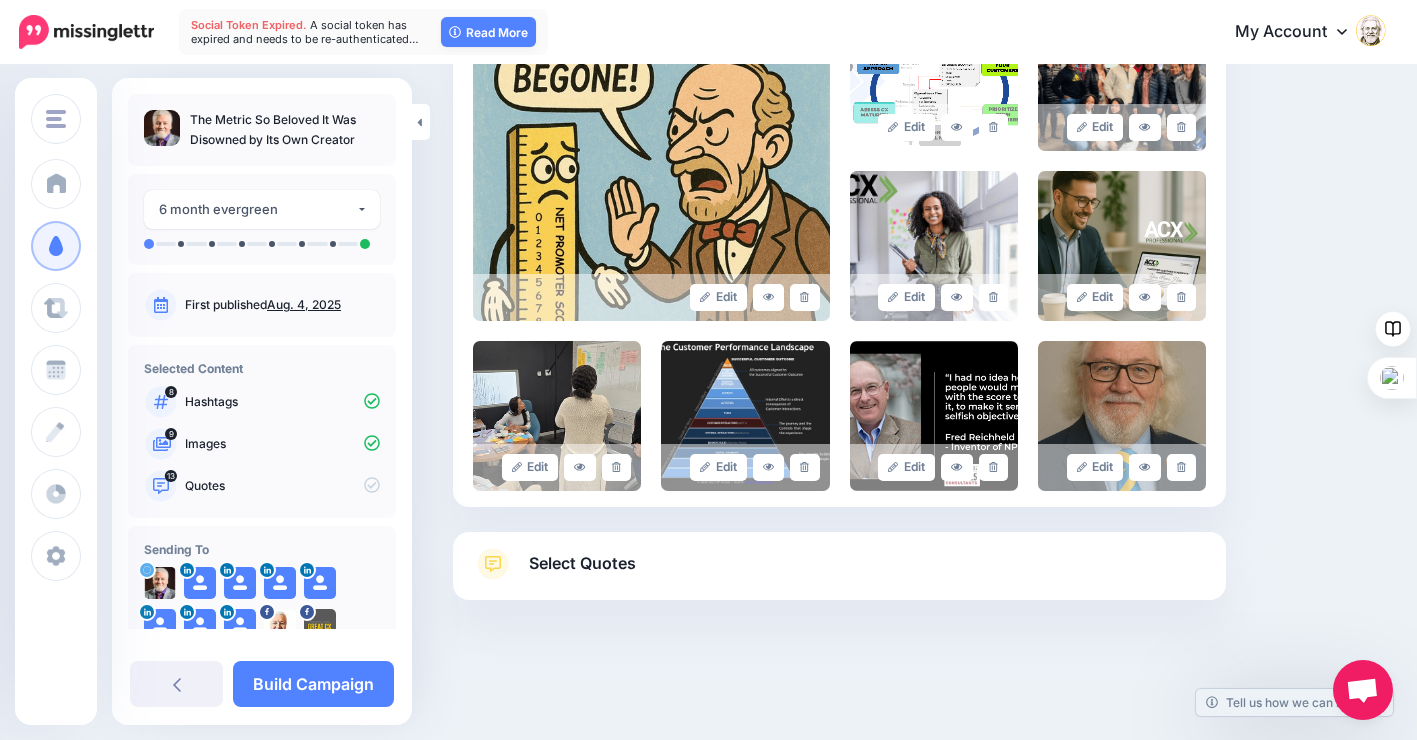 click on "Select Quotes" at bounding box center (582, 563) 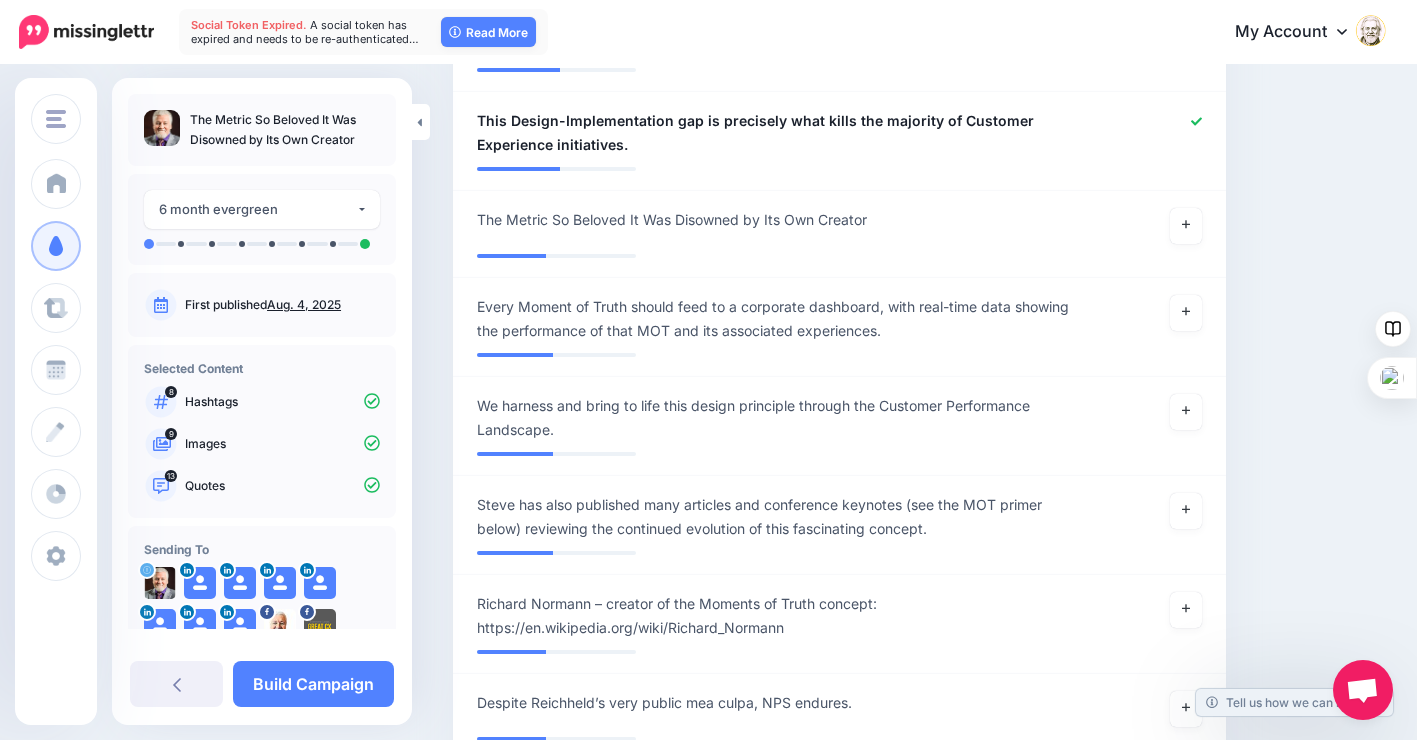scroll, scrollTop: 1900, scrollLeft: 0, axis: vertical 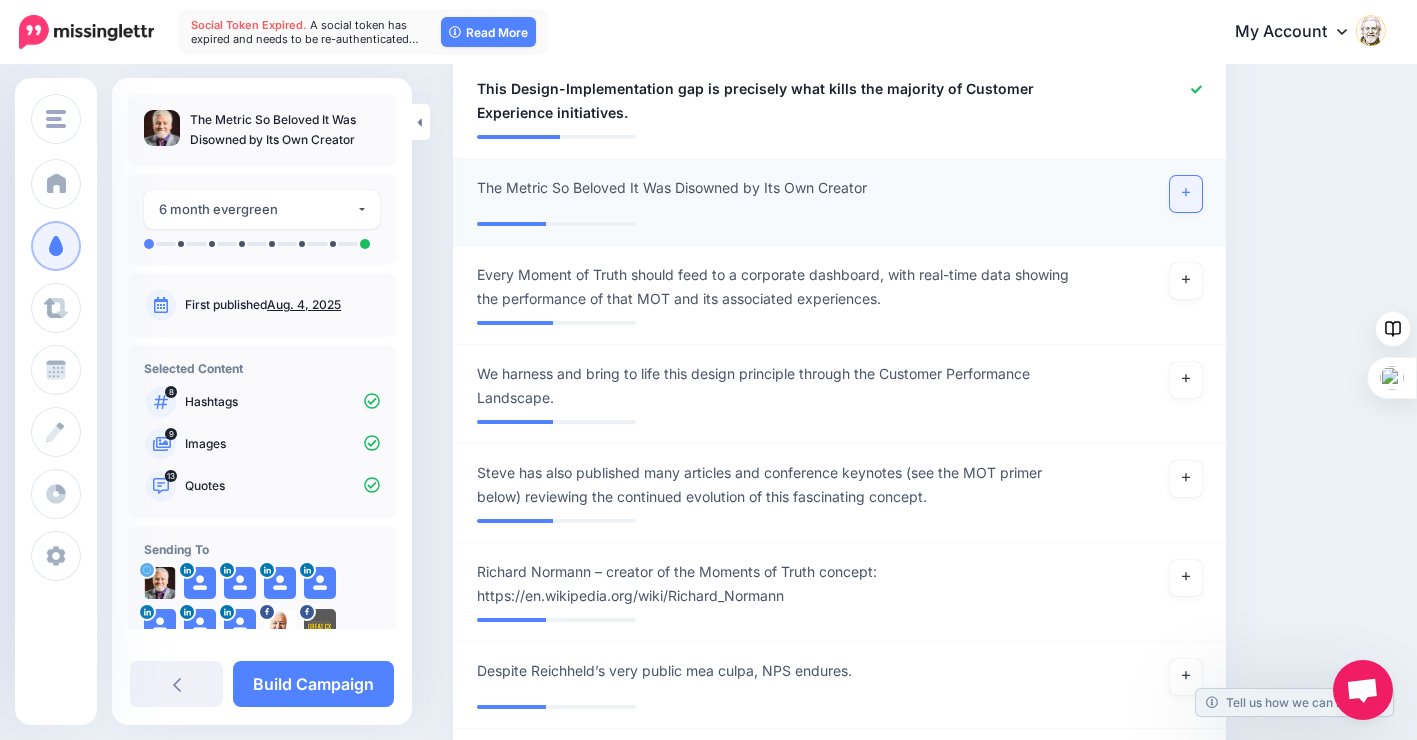 click 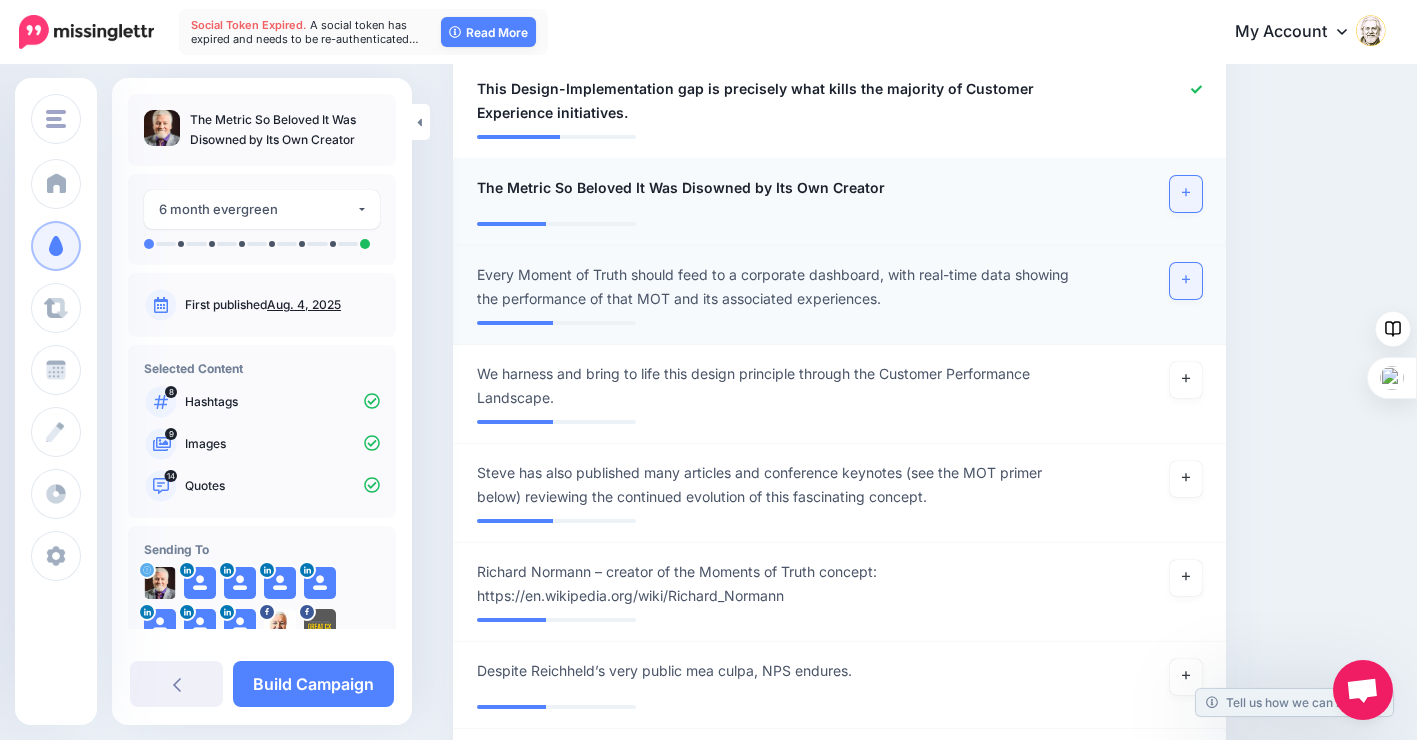 click 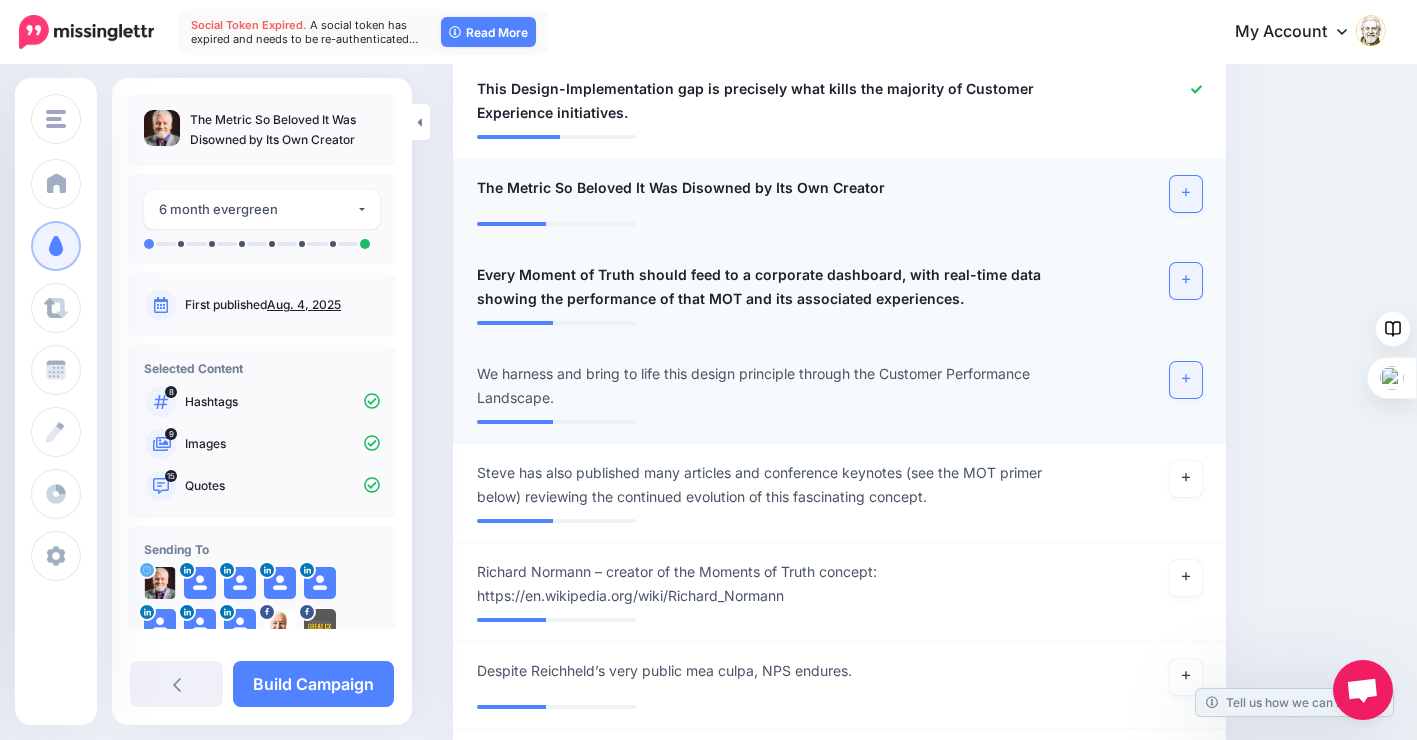 click at bounding box center [1186, 380] 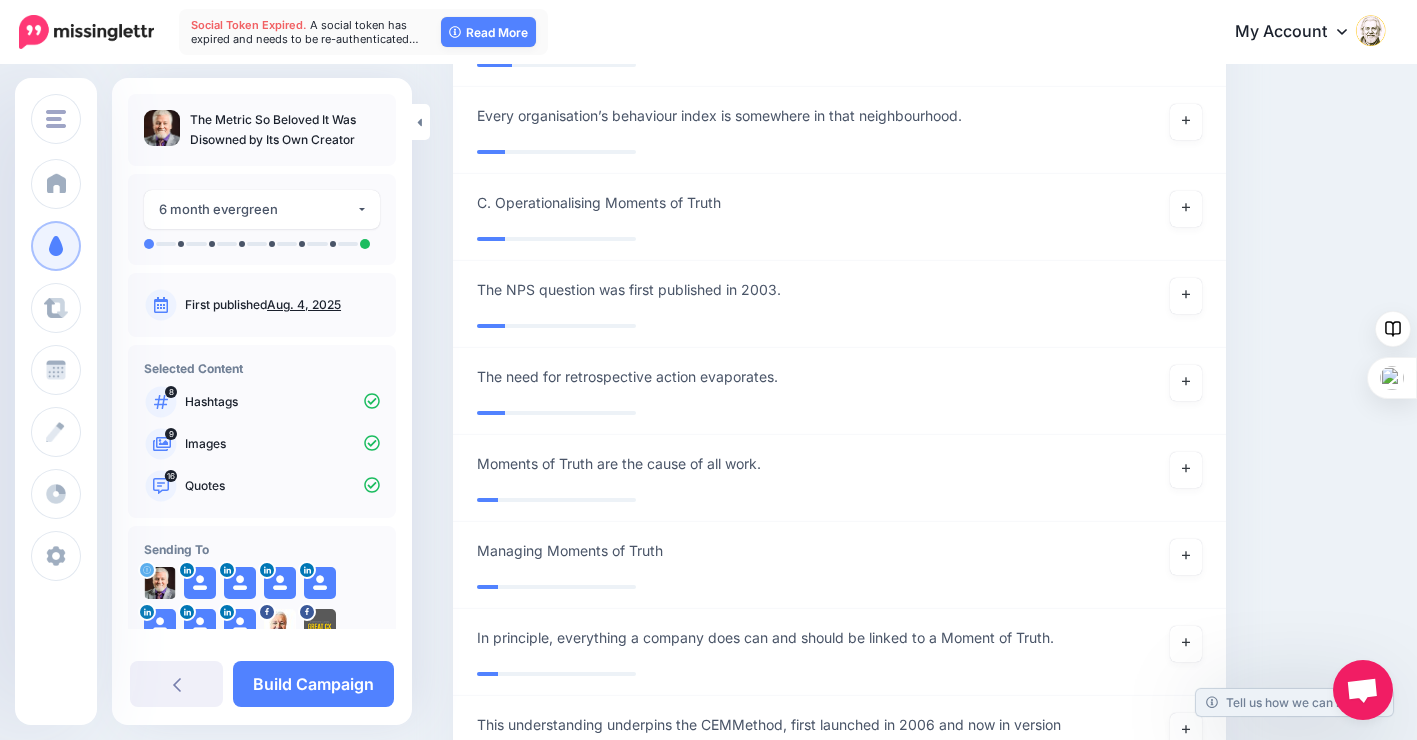 scroll, scrollTop: 4300, scrollLeft: 0, axis: vertical 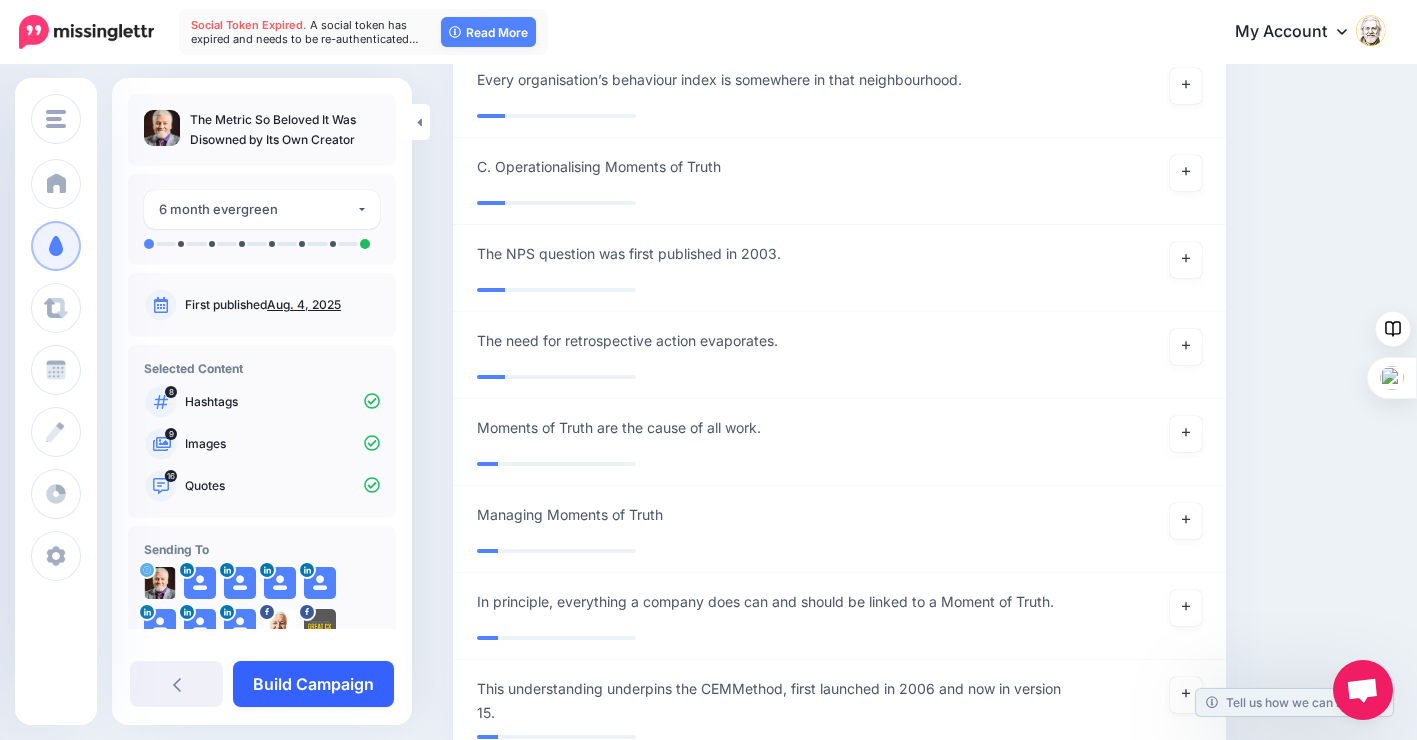 click on "Build Campaign" at bounding box center (313, 684) 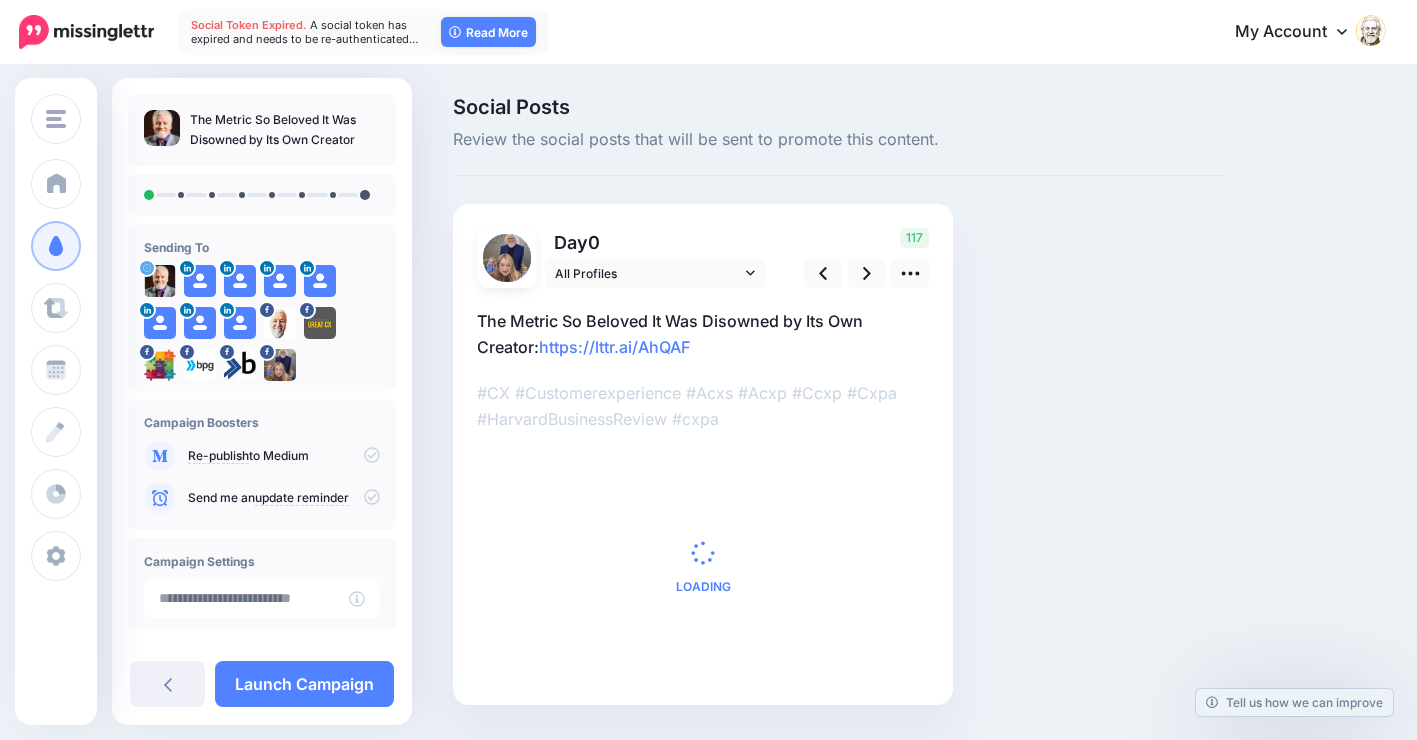 type on "**********" 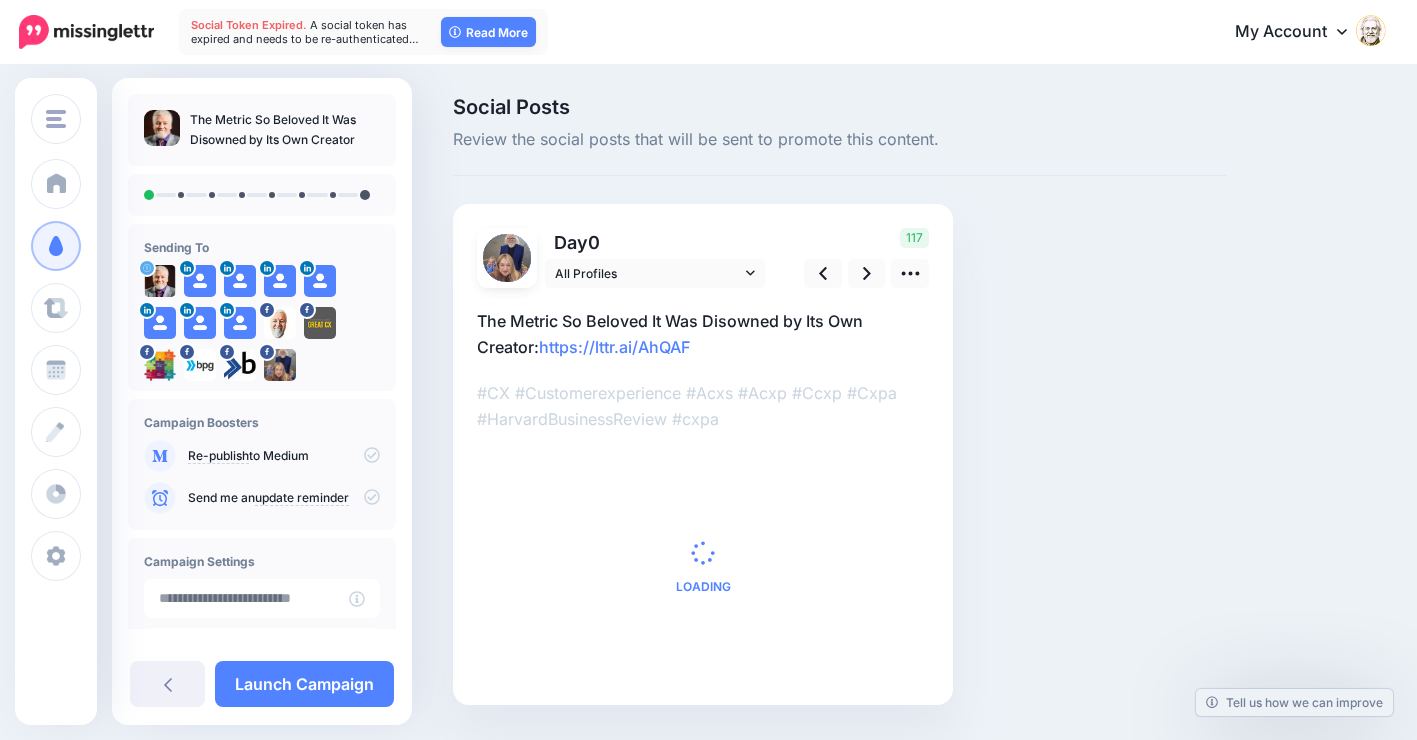 scroll, scrollTop: 0, scrollLeft: 0, axis: both 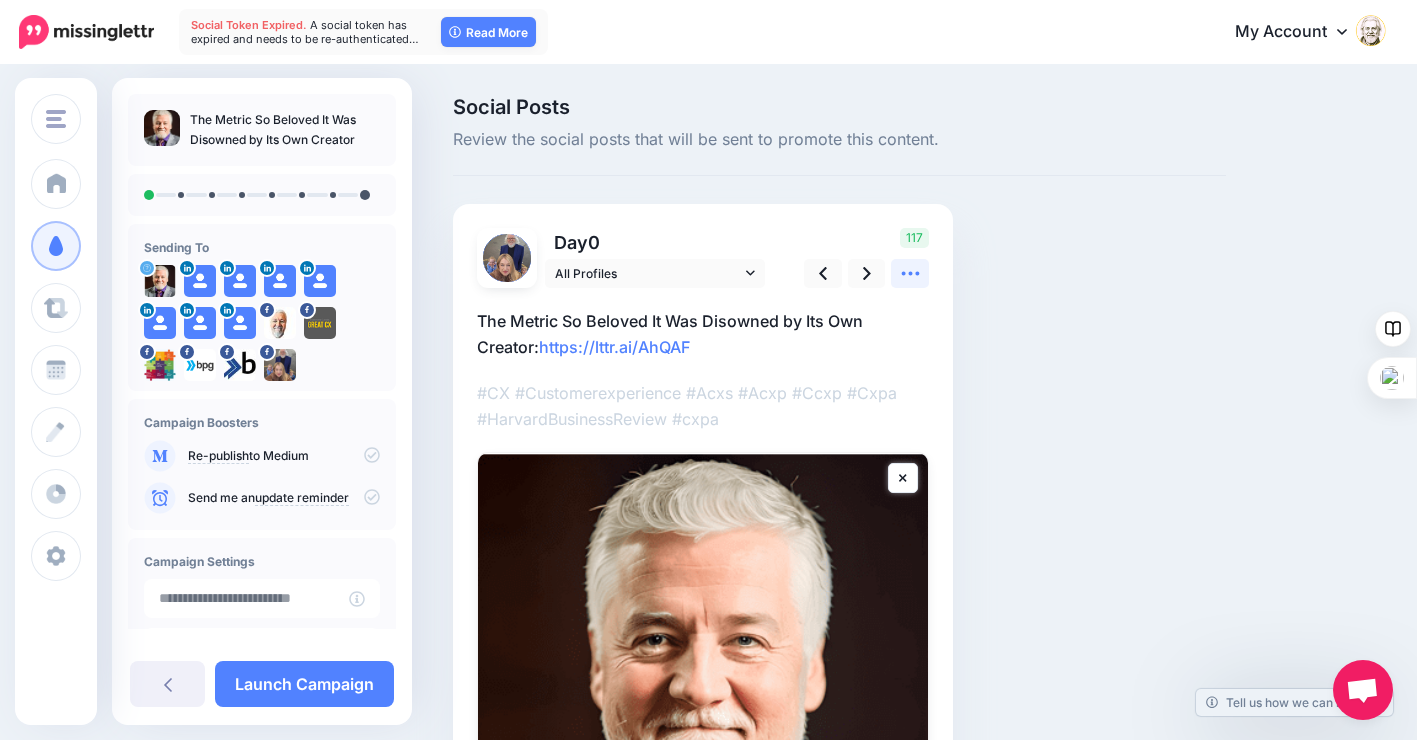 click 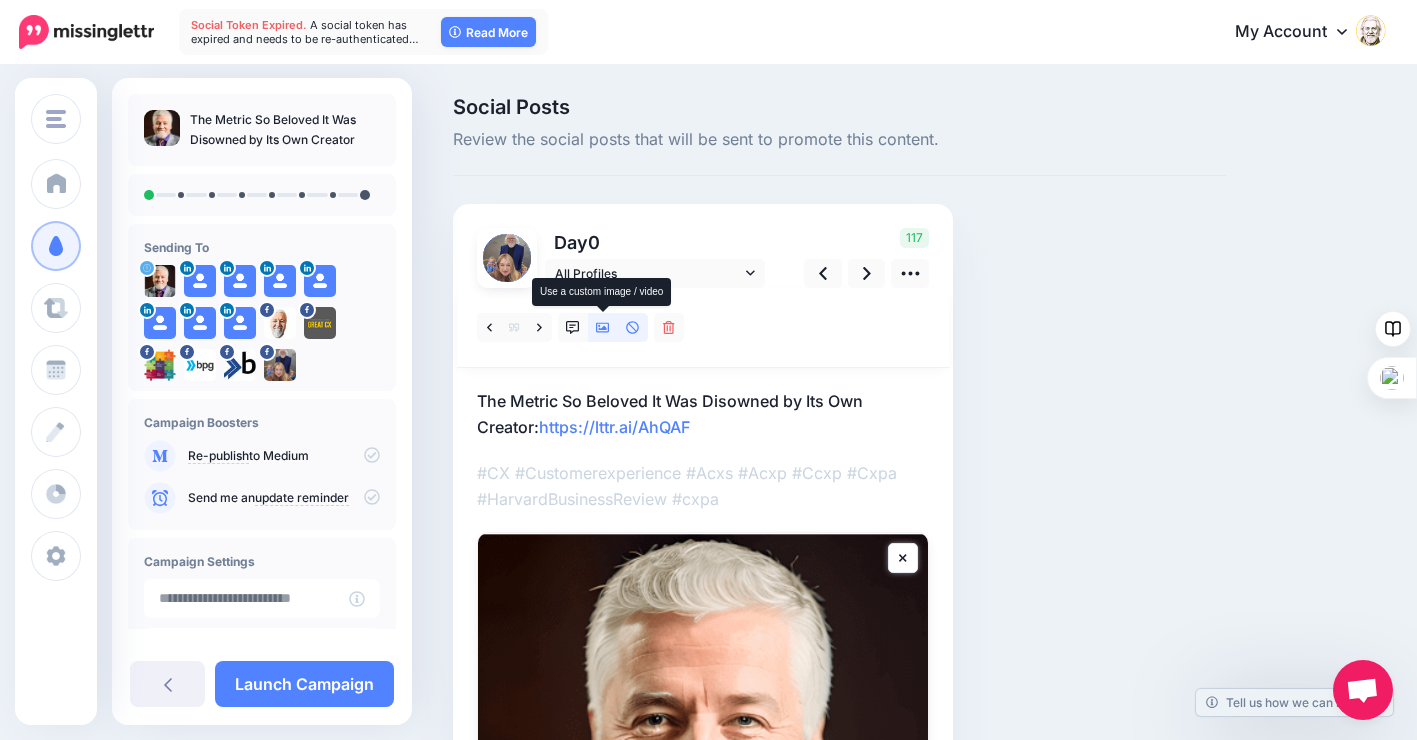 click 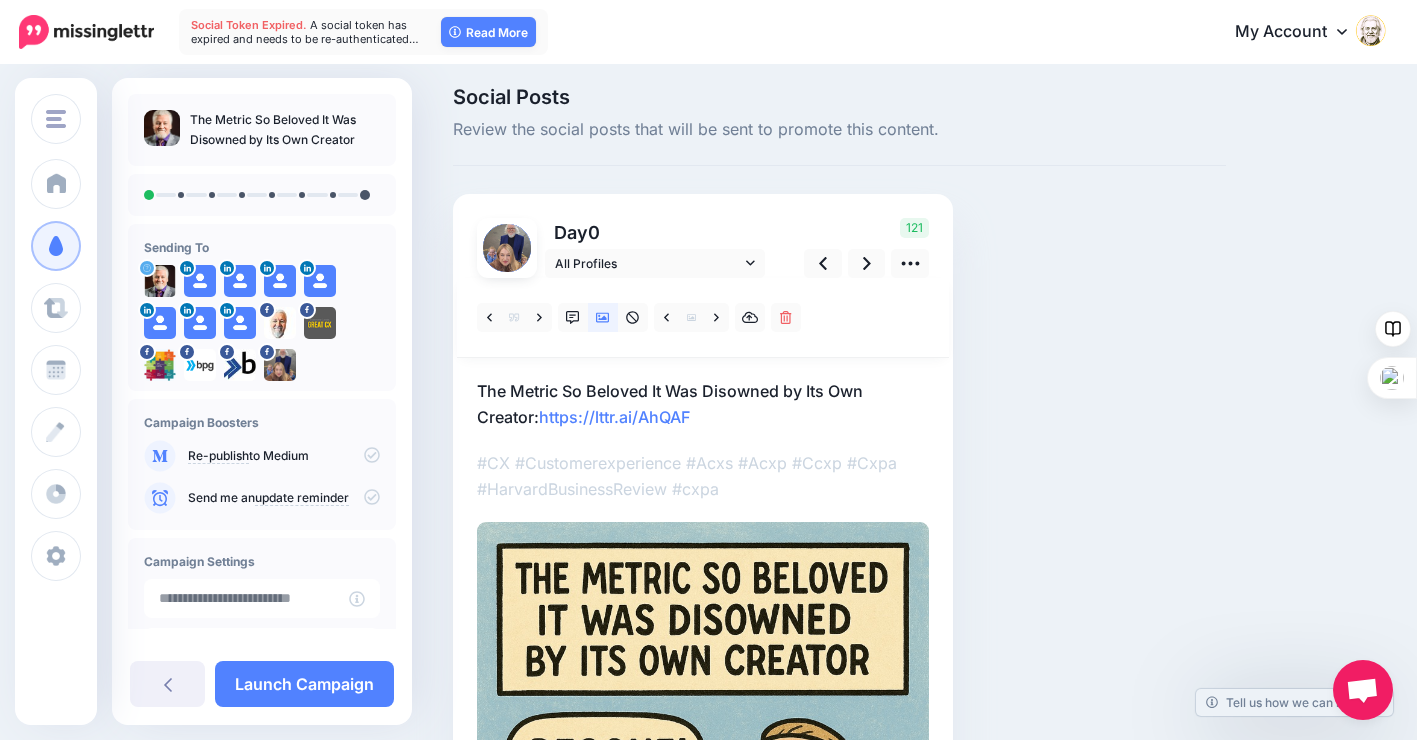 scroll, scrollTop: 0, scrollLeft: 0, axis: both 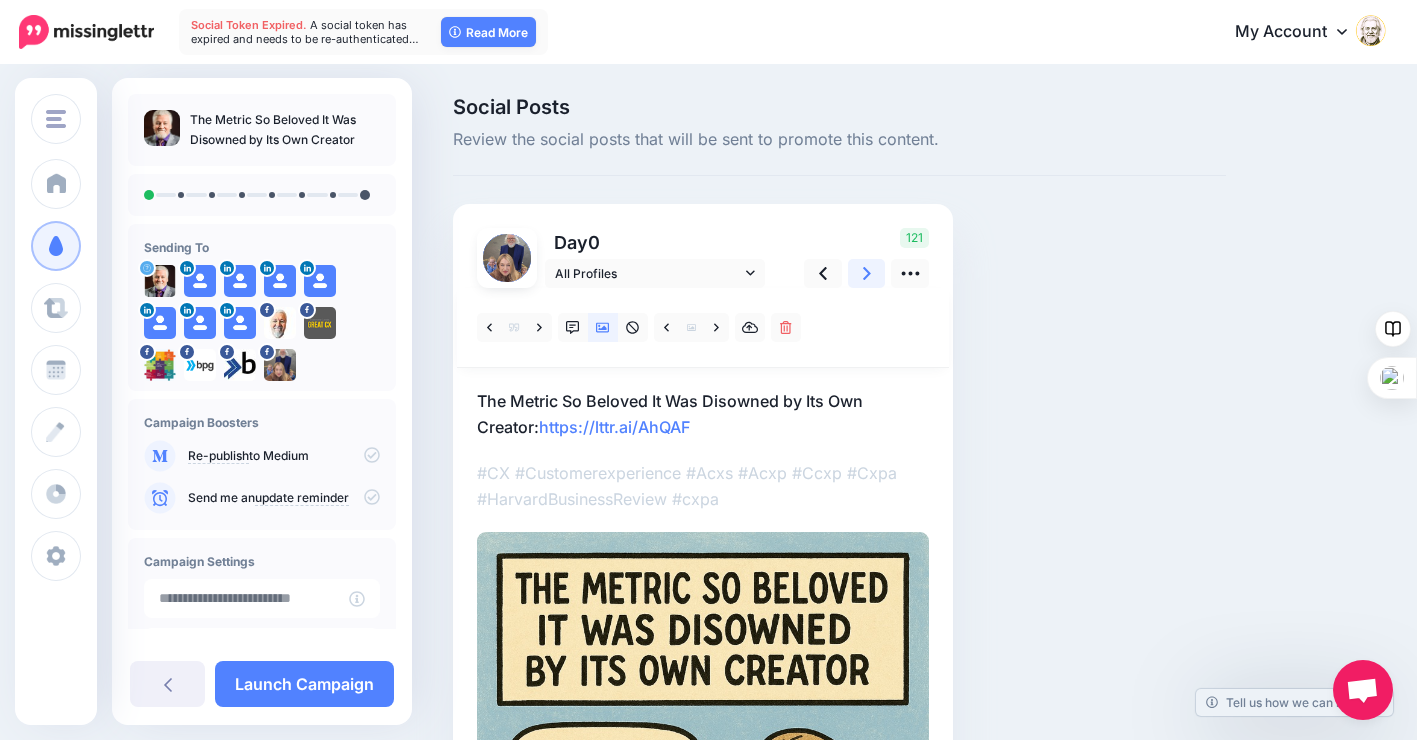click 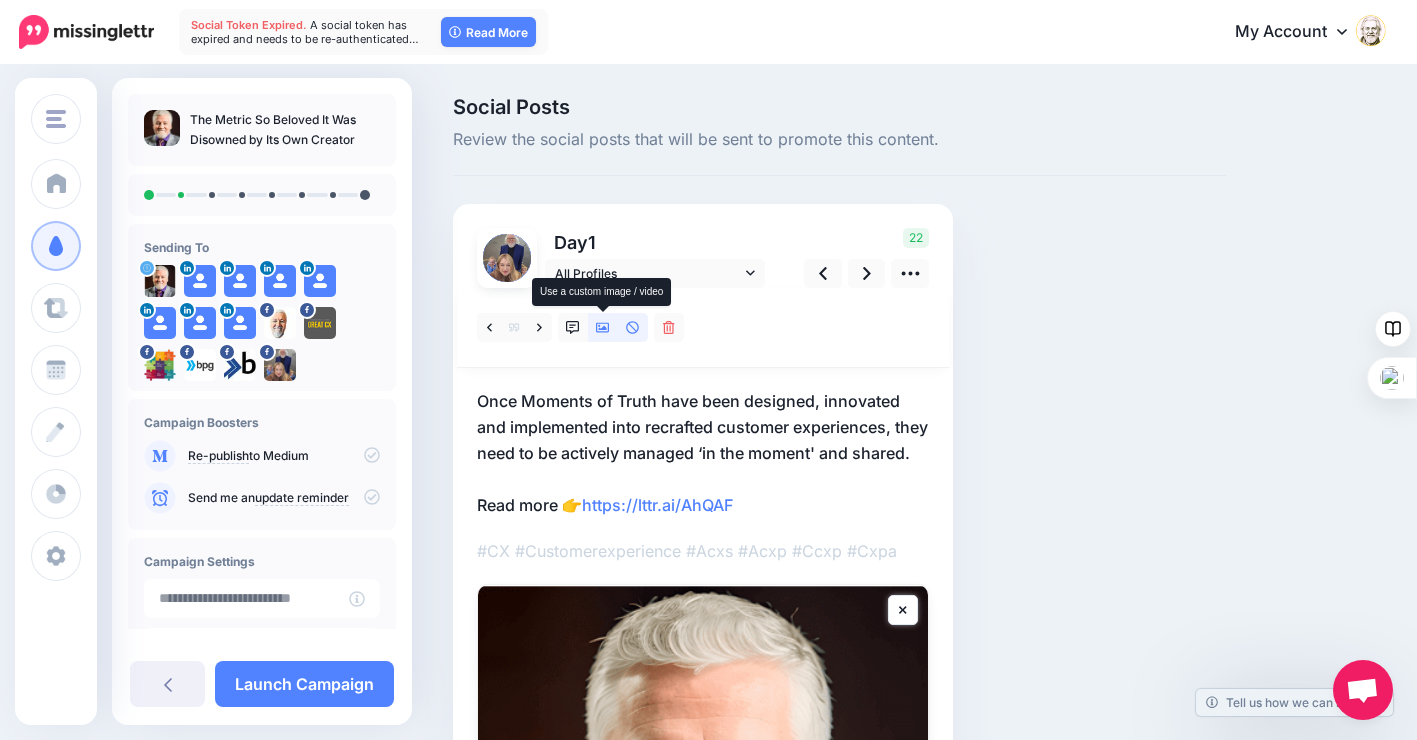 click 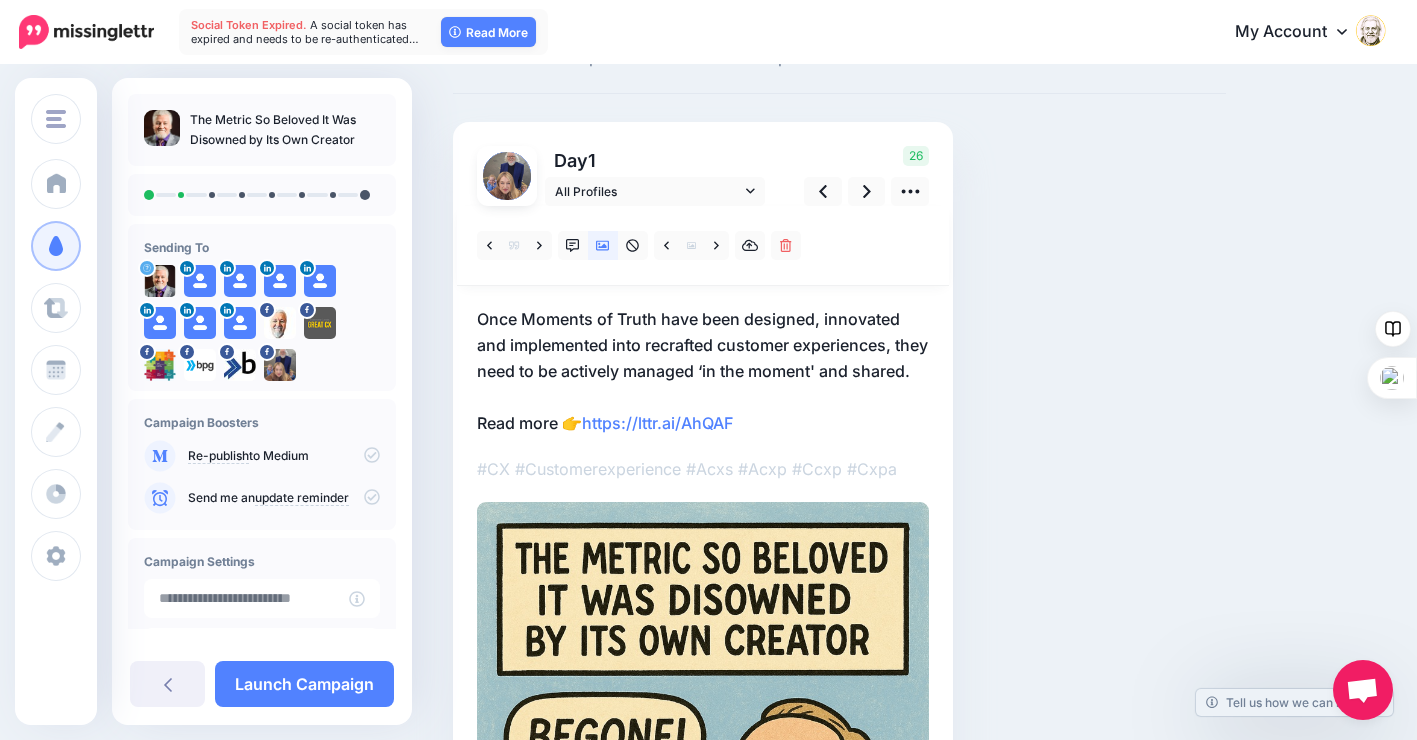 scroll, scrollTop: 0, scrollLeft: 0, axis: both 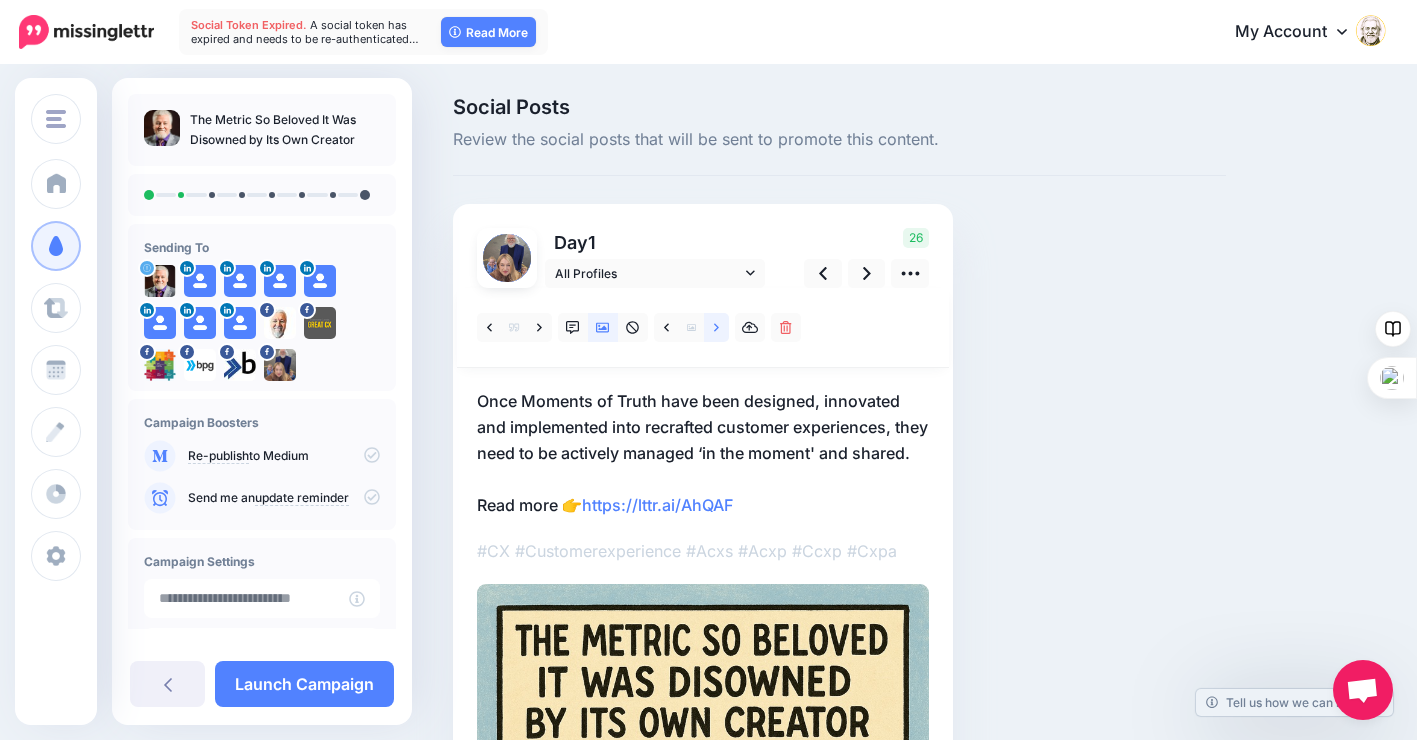 click 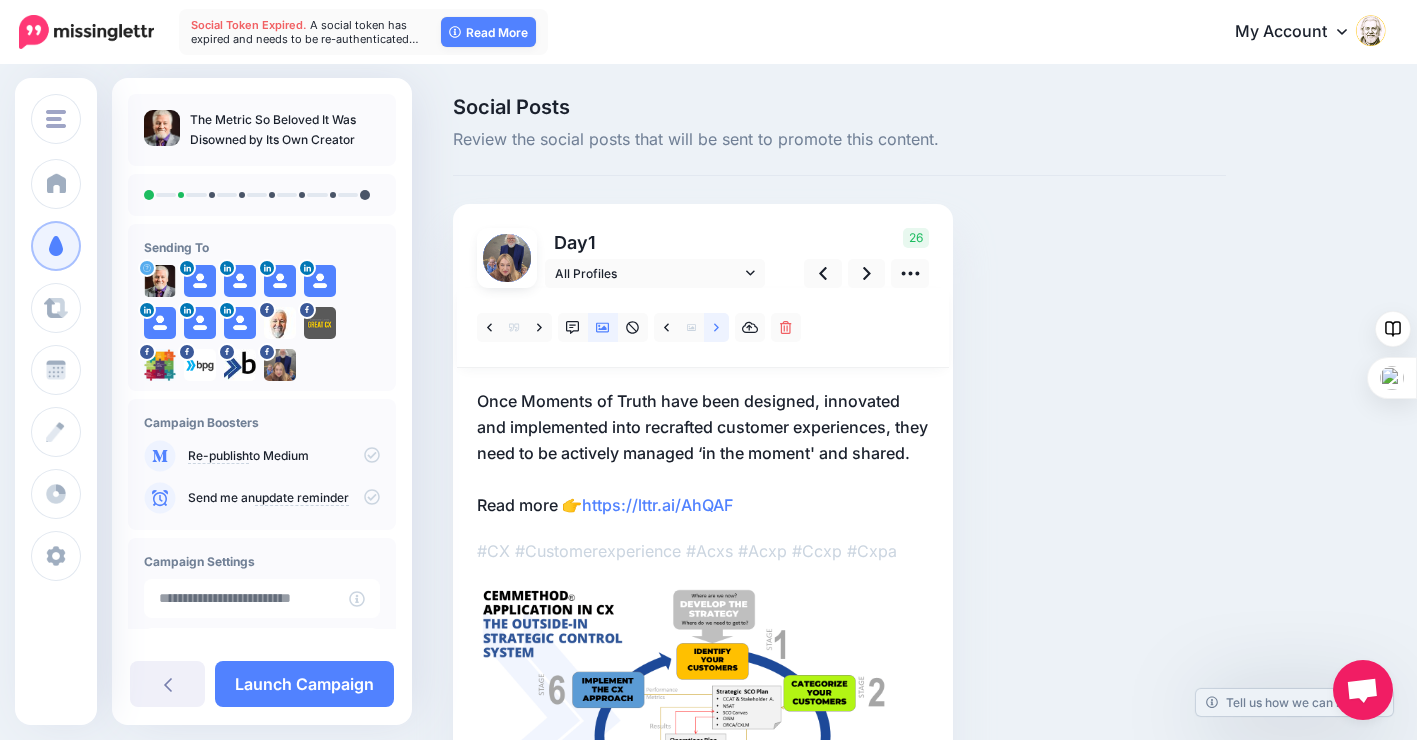 click 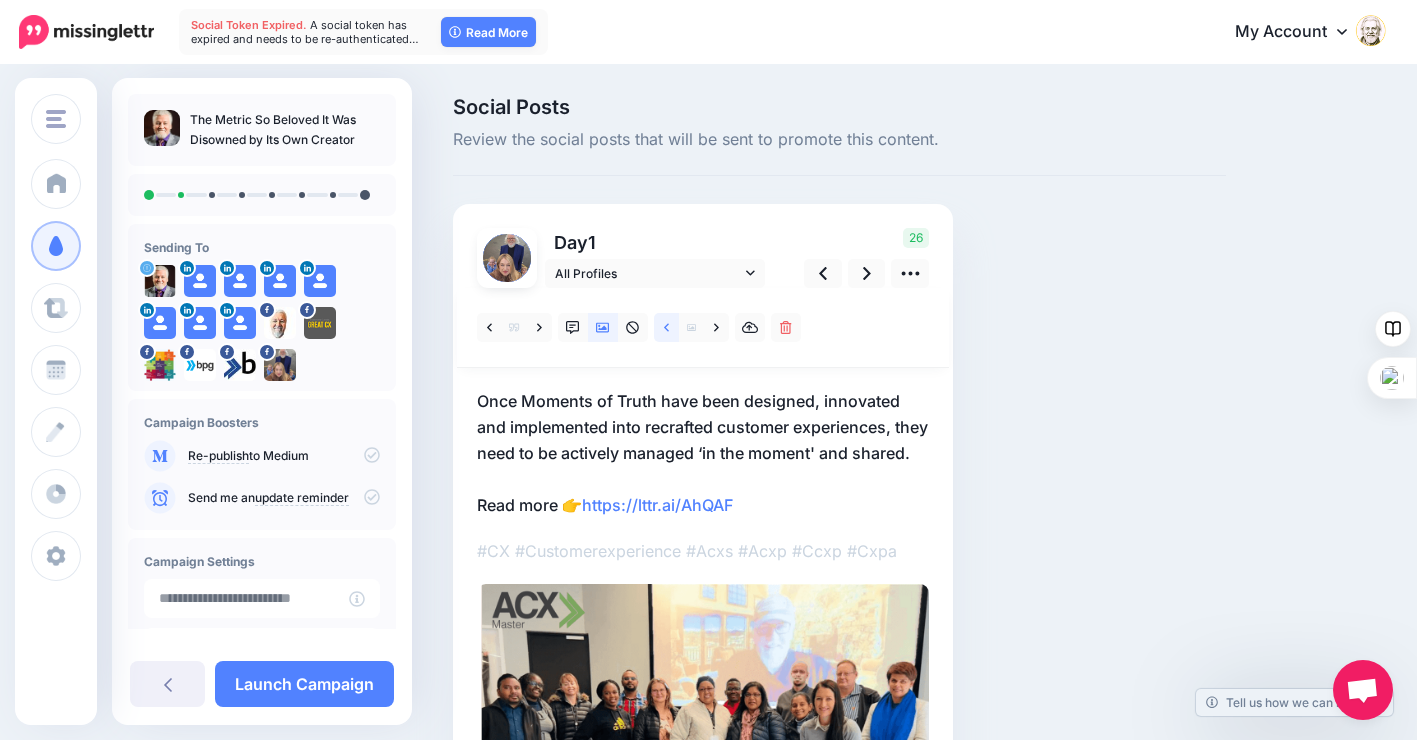 click 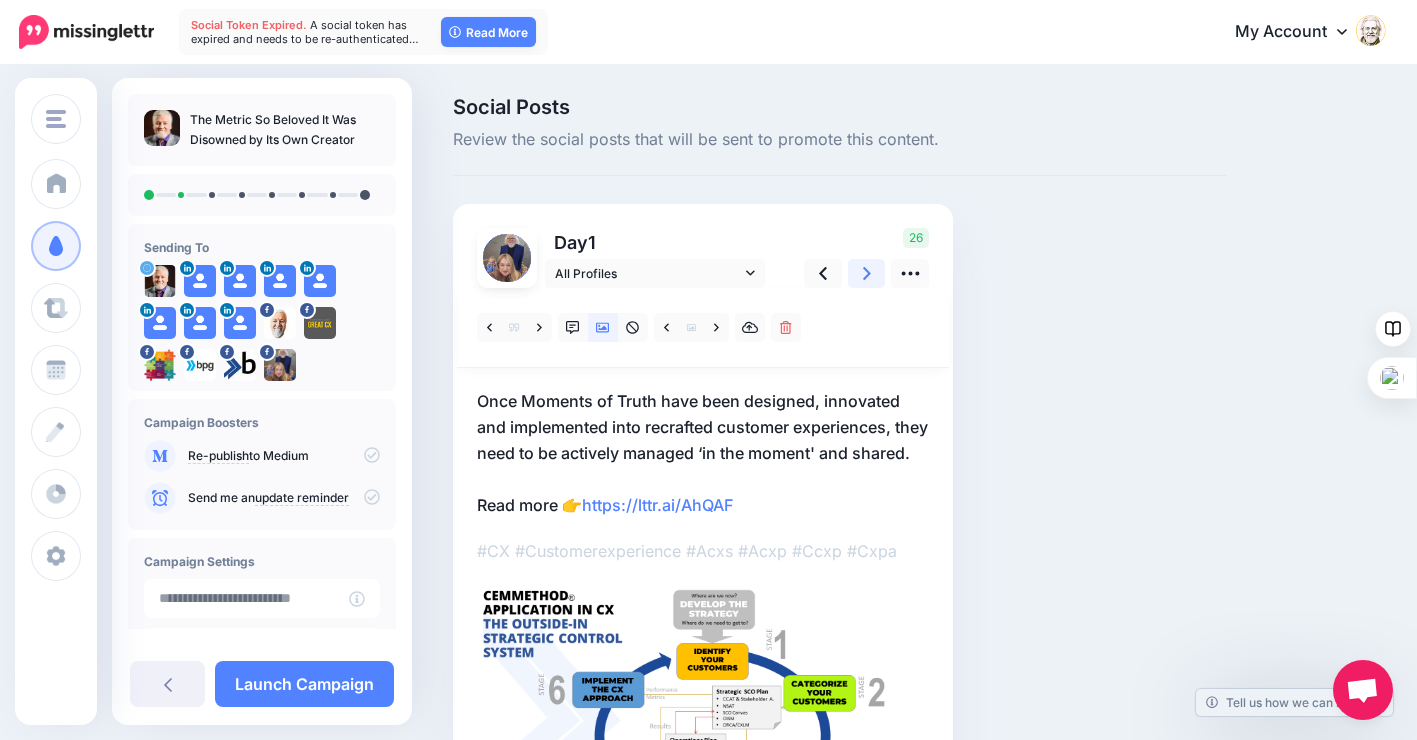 click at bounding box center (867, 273) 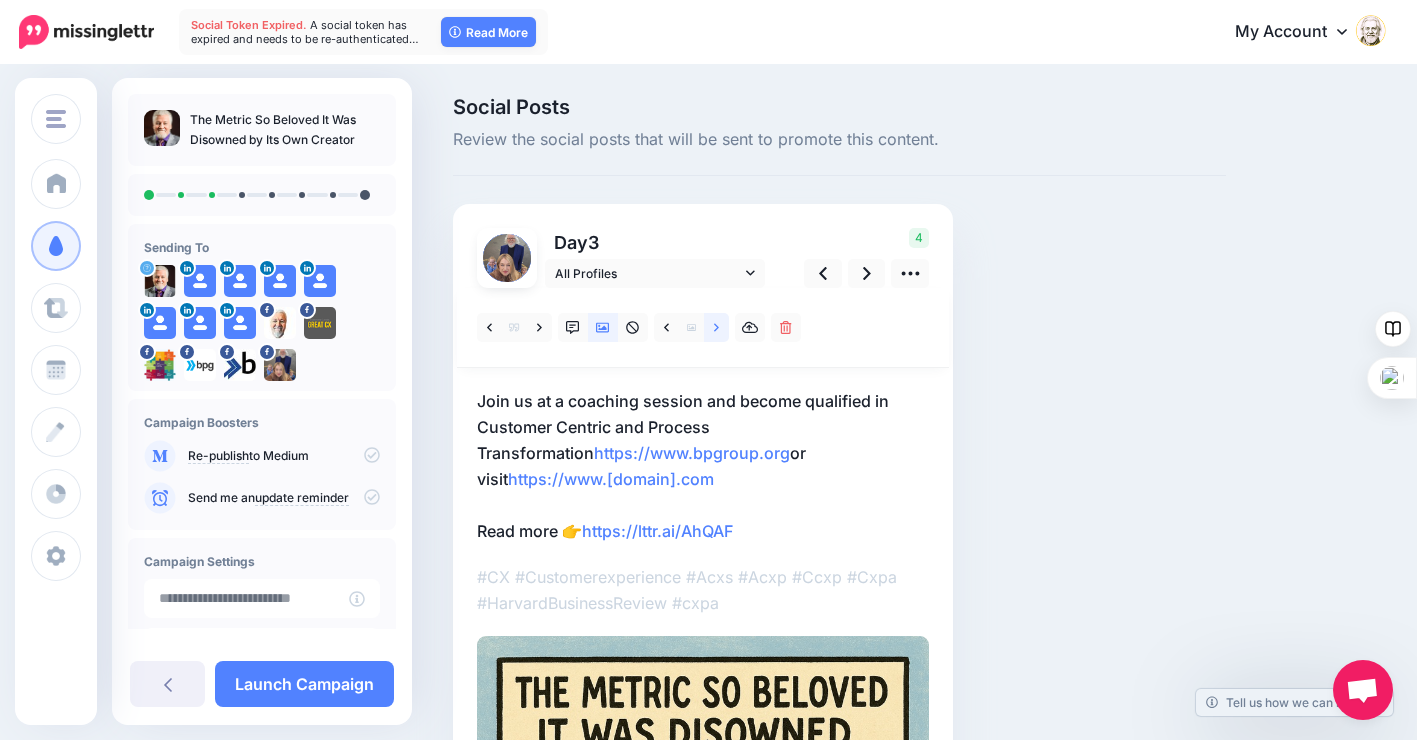click 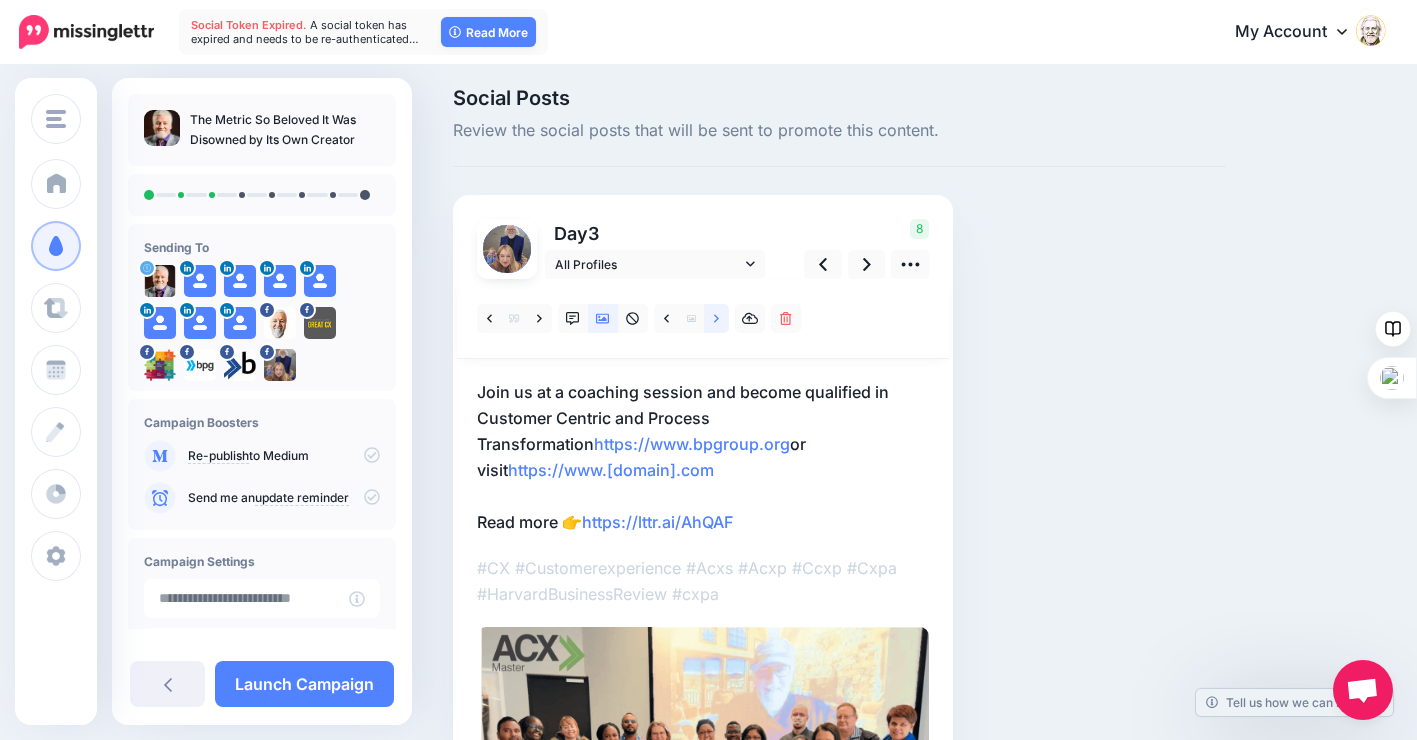 scroll, scrollTop: 0, scrollLeft: 0, axis: both 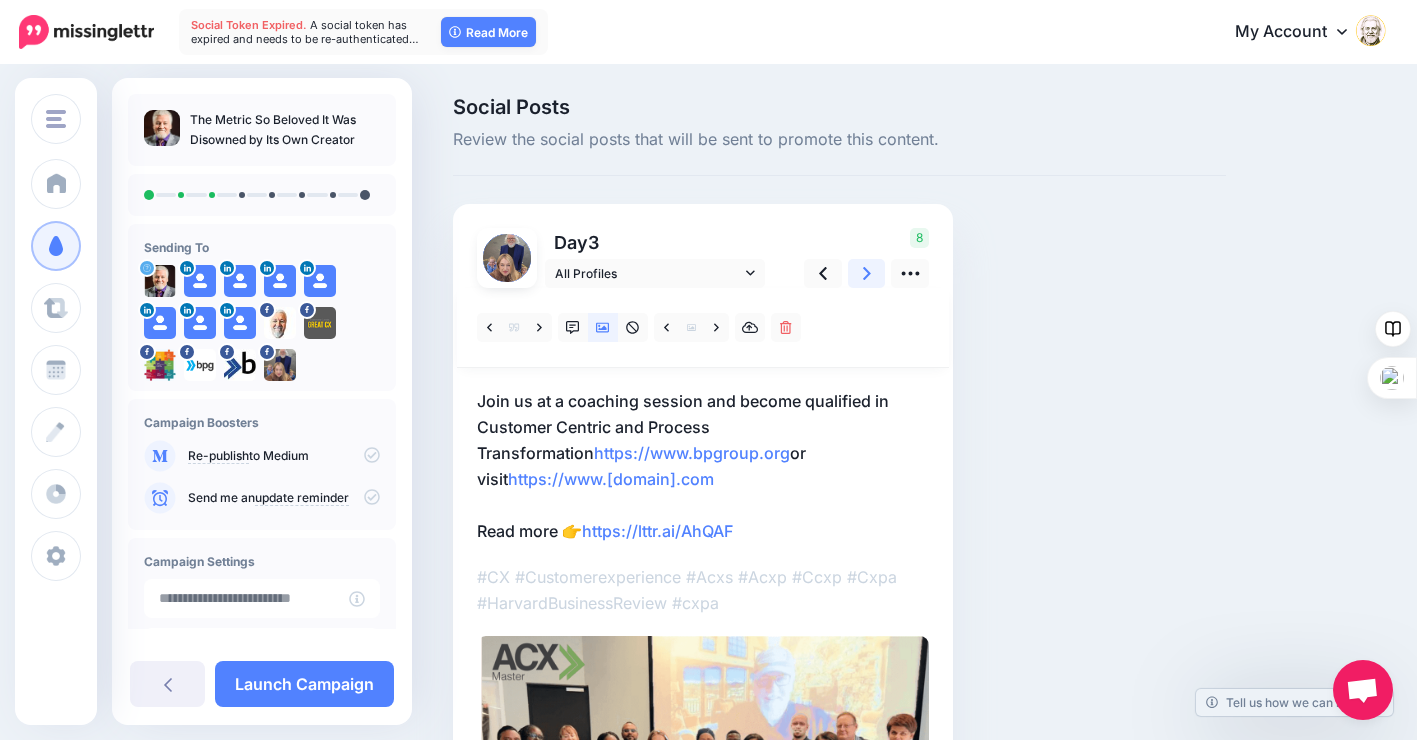 click 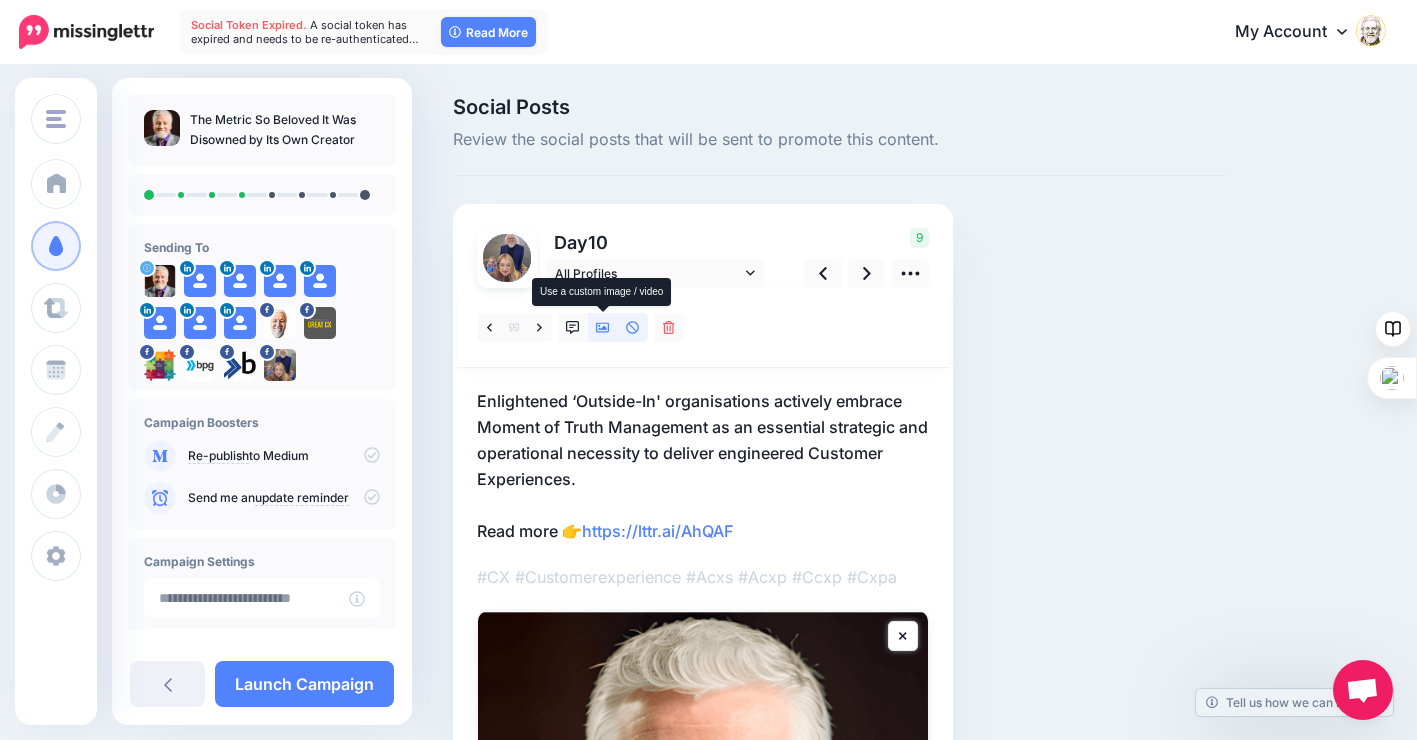 click 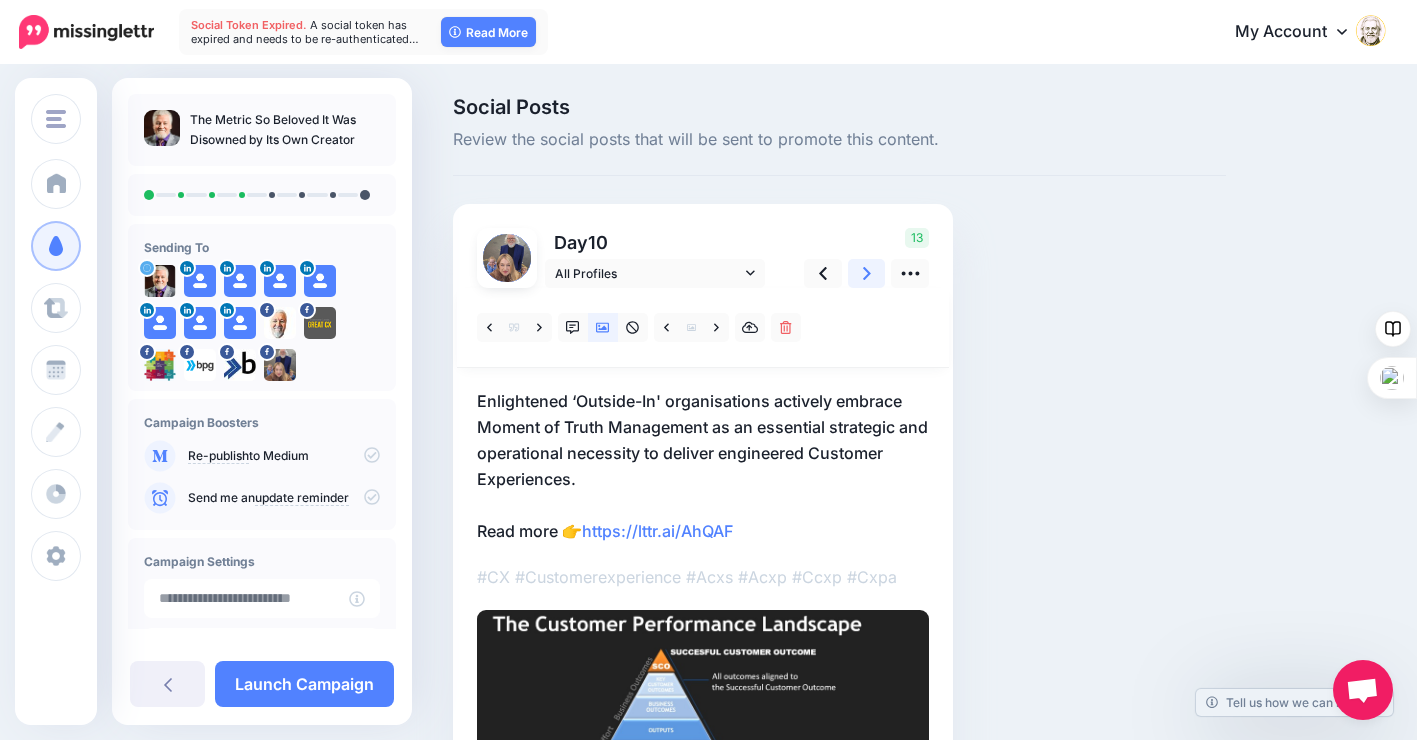 click 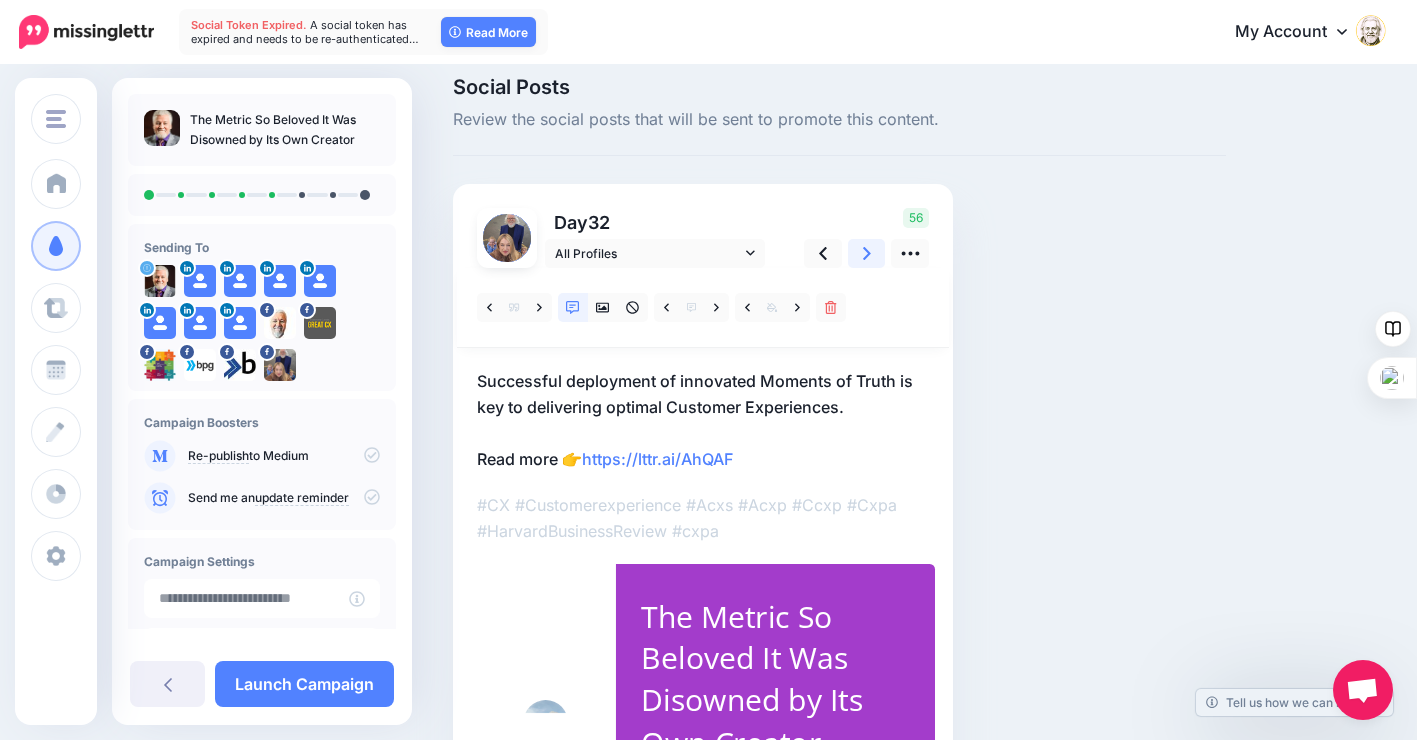 scroll, scrollTop: 0, scrollLeft: 0, axis: both 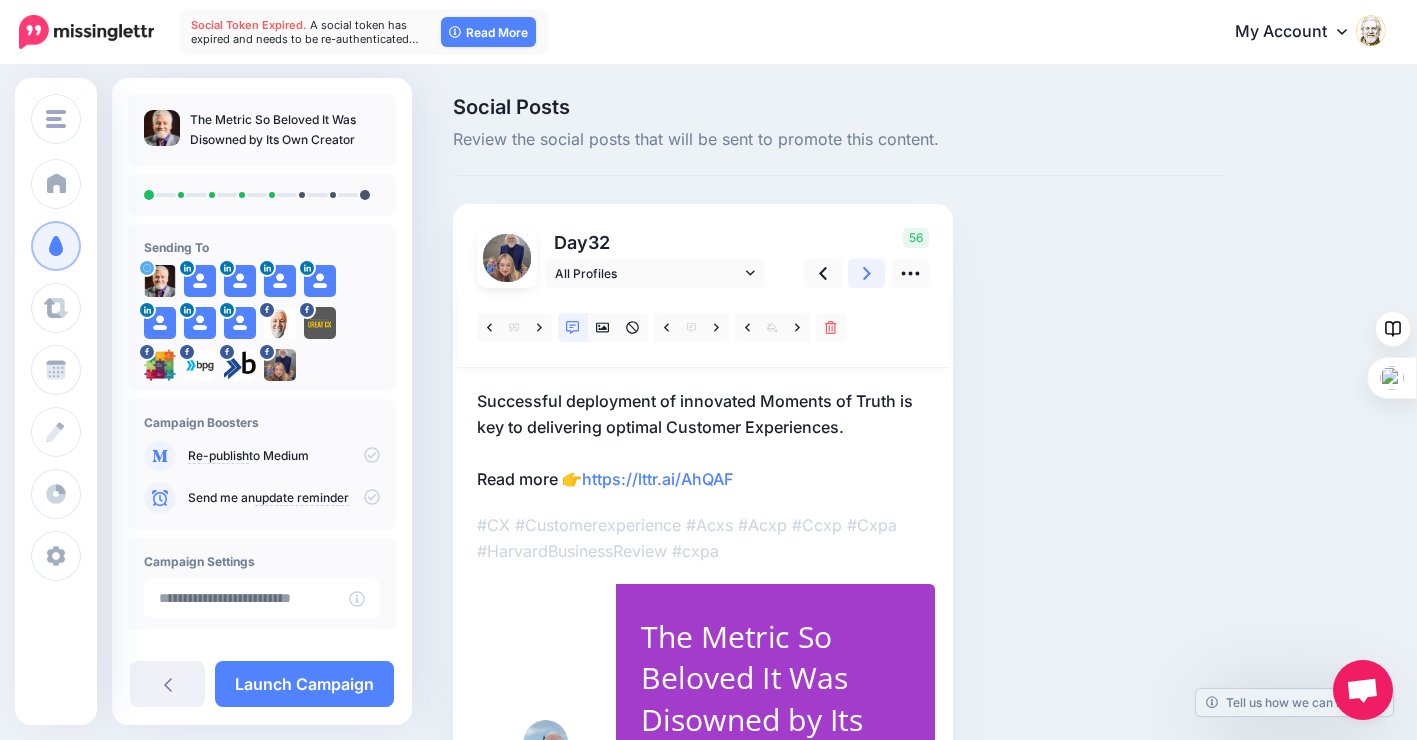 click 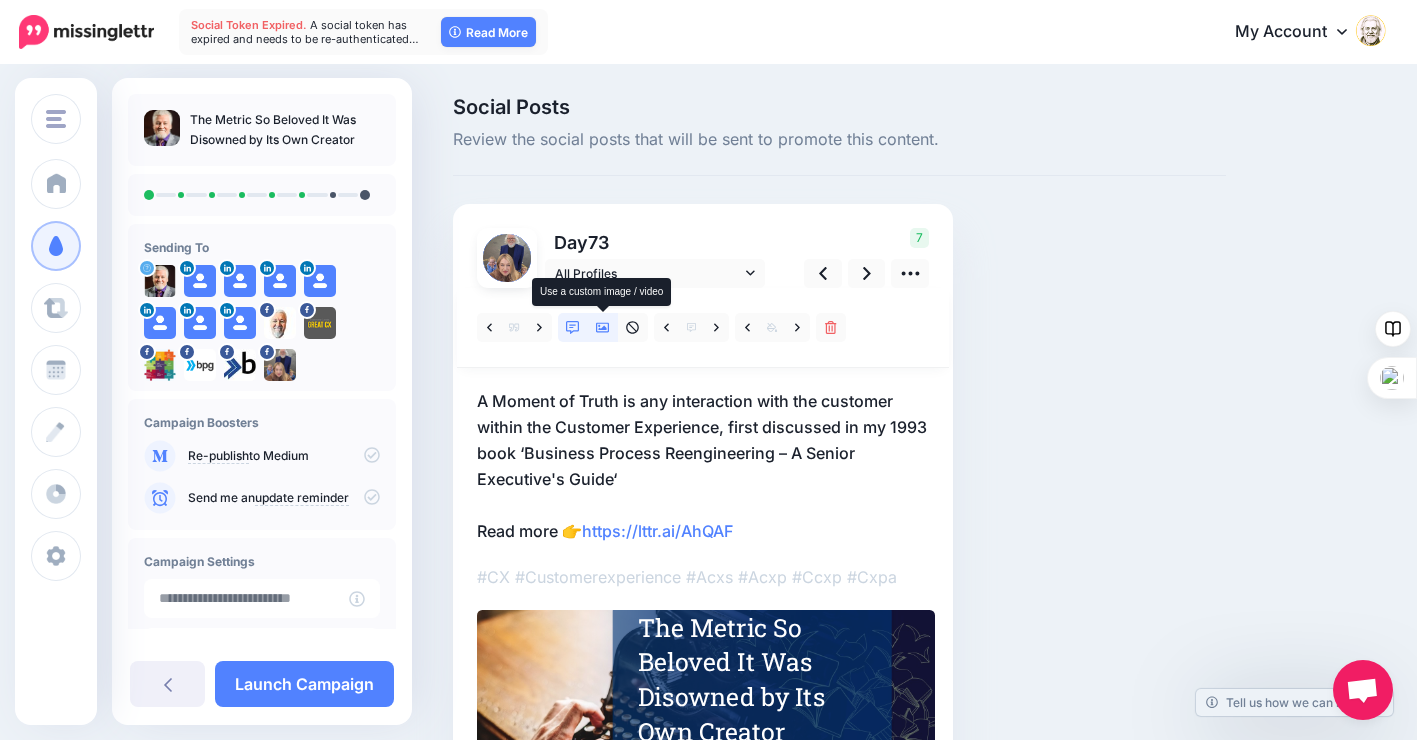 click 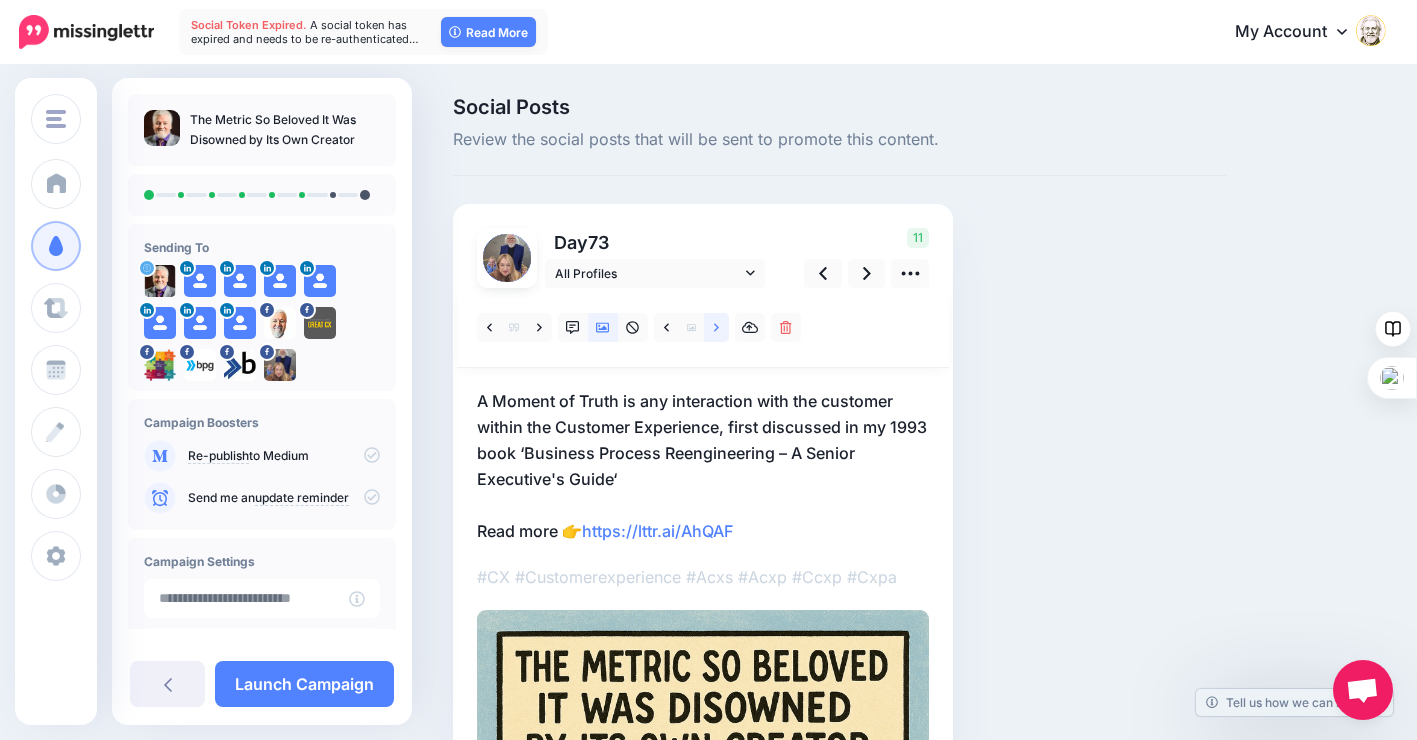 click 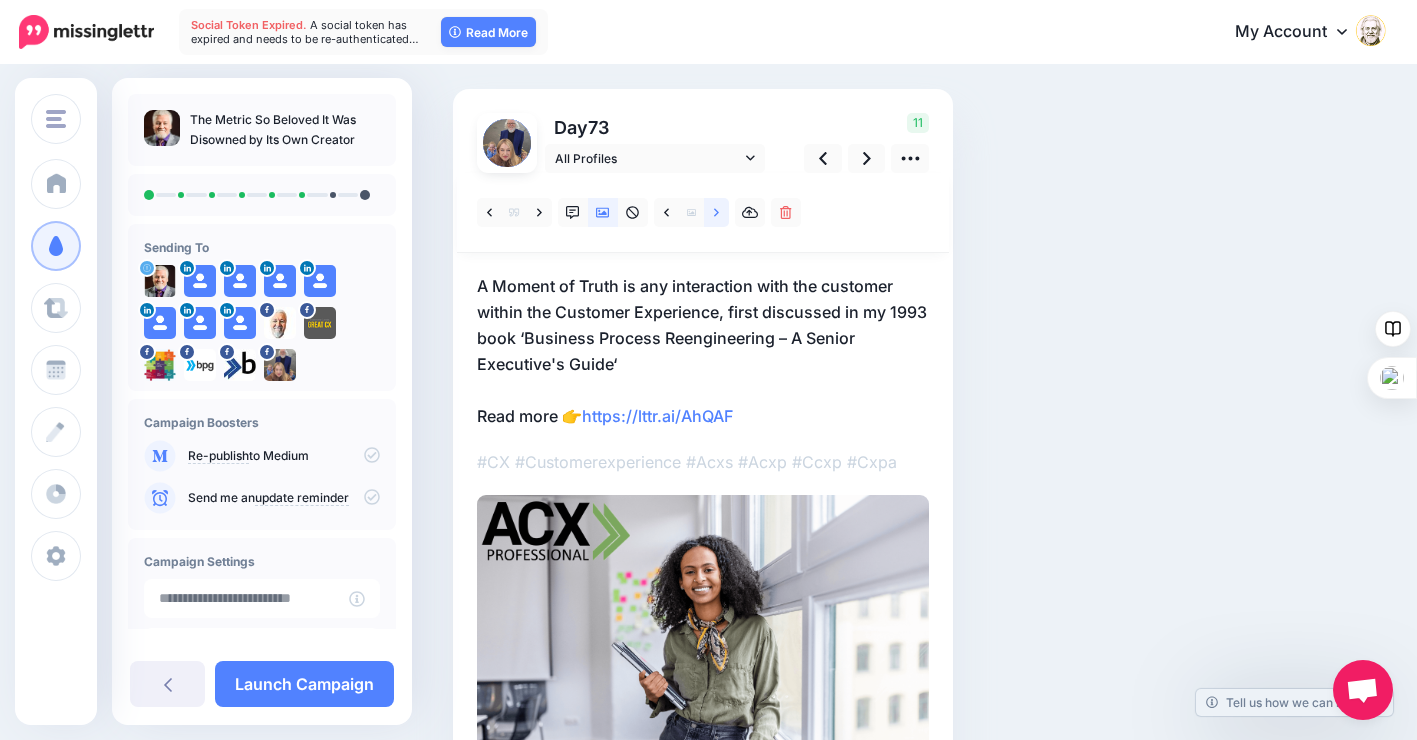 scroll, scrollTop: 0, scrollLeft: 0, axis: both 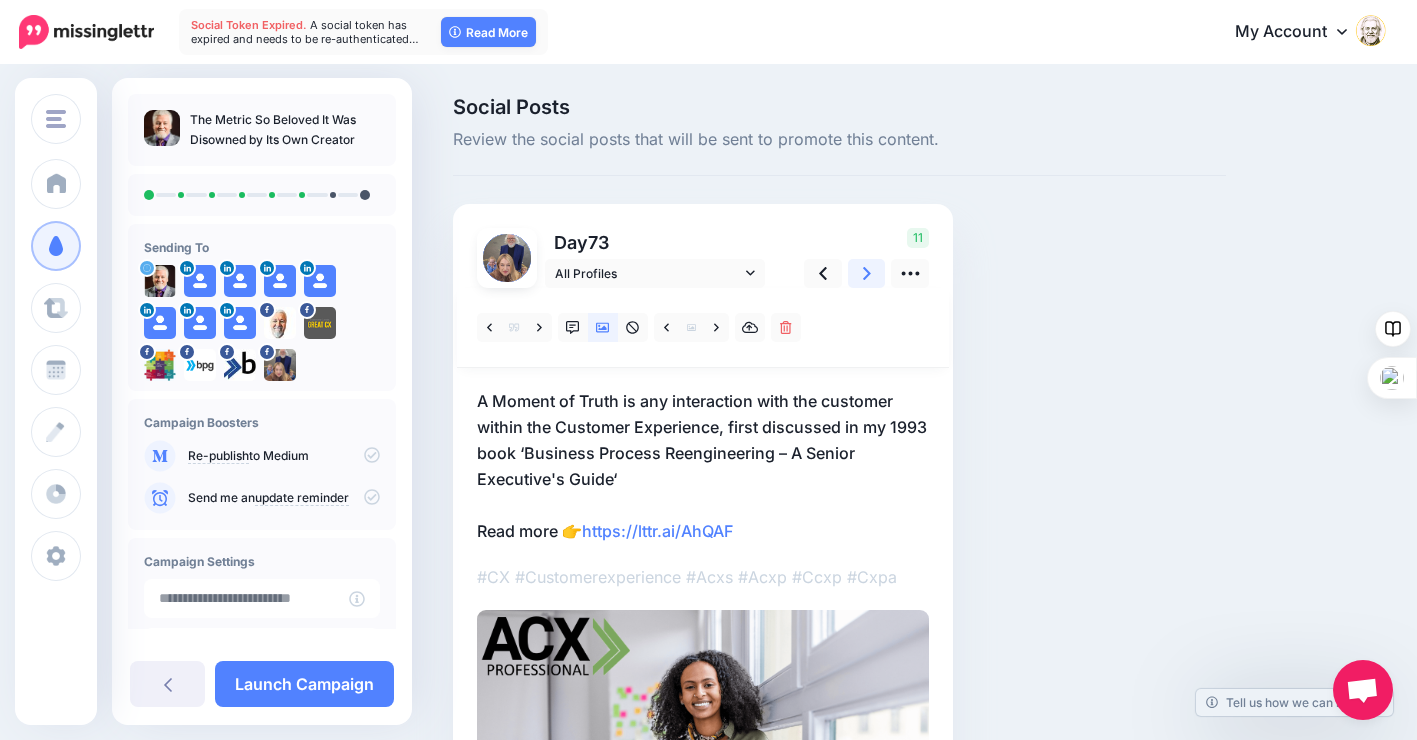 click 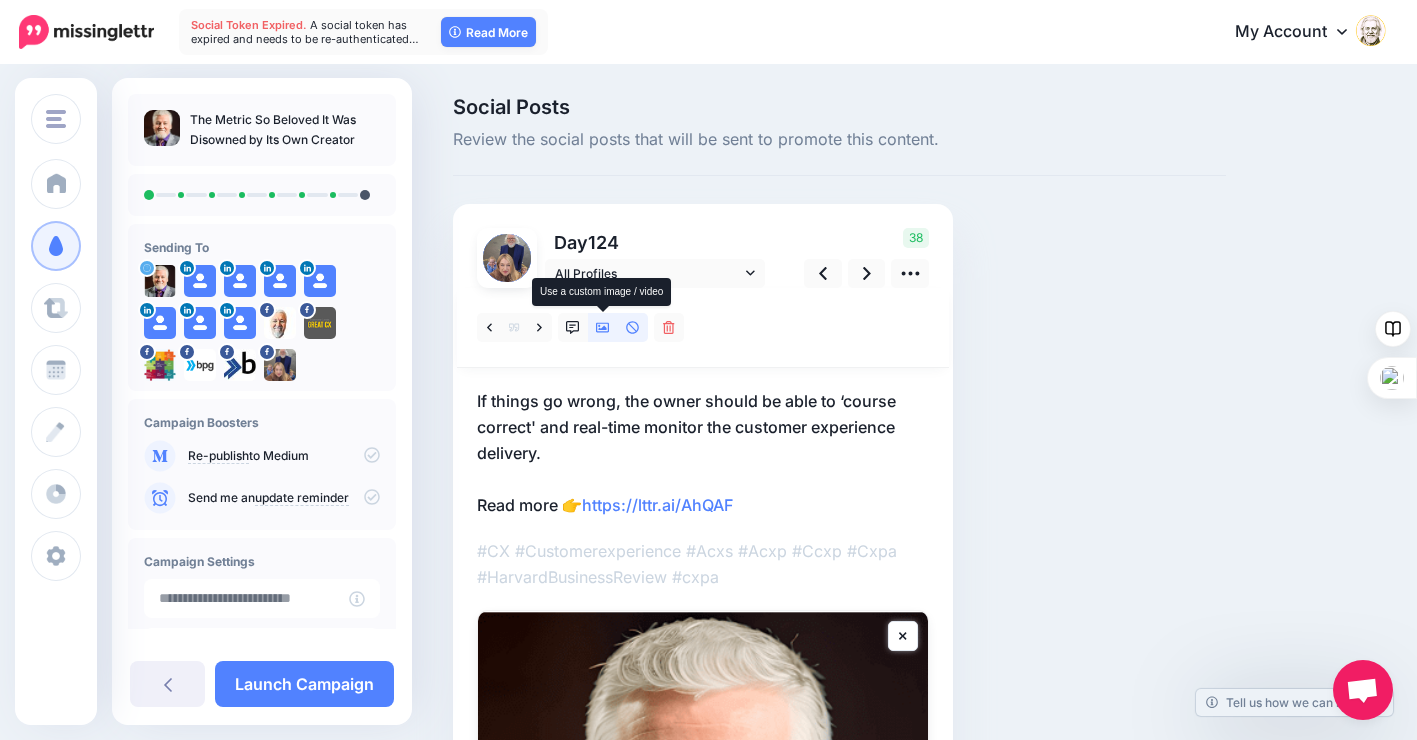 click 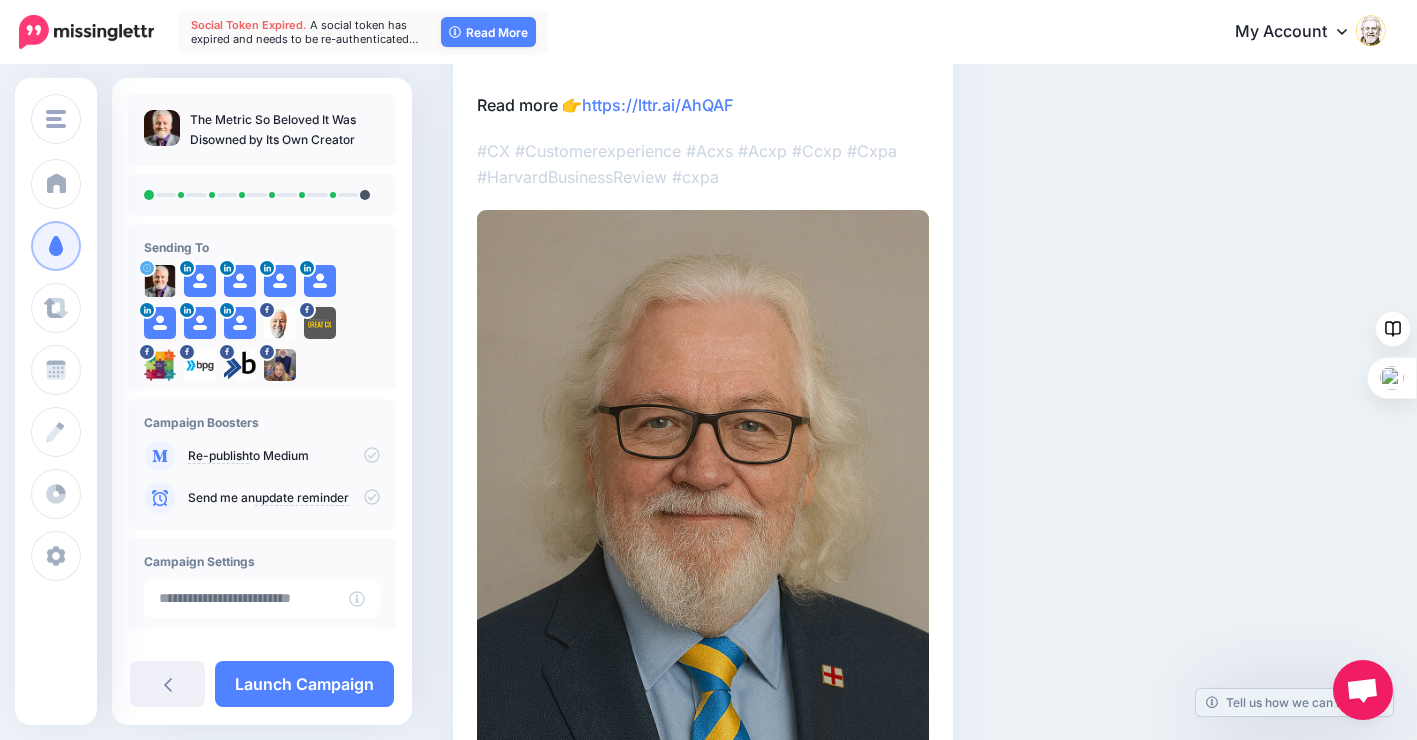 scroll, scrollTop: 0, scrollLeft: 0, axis: both 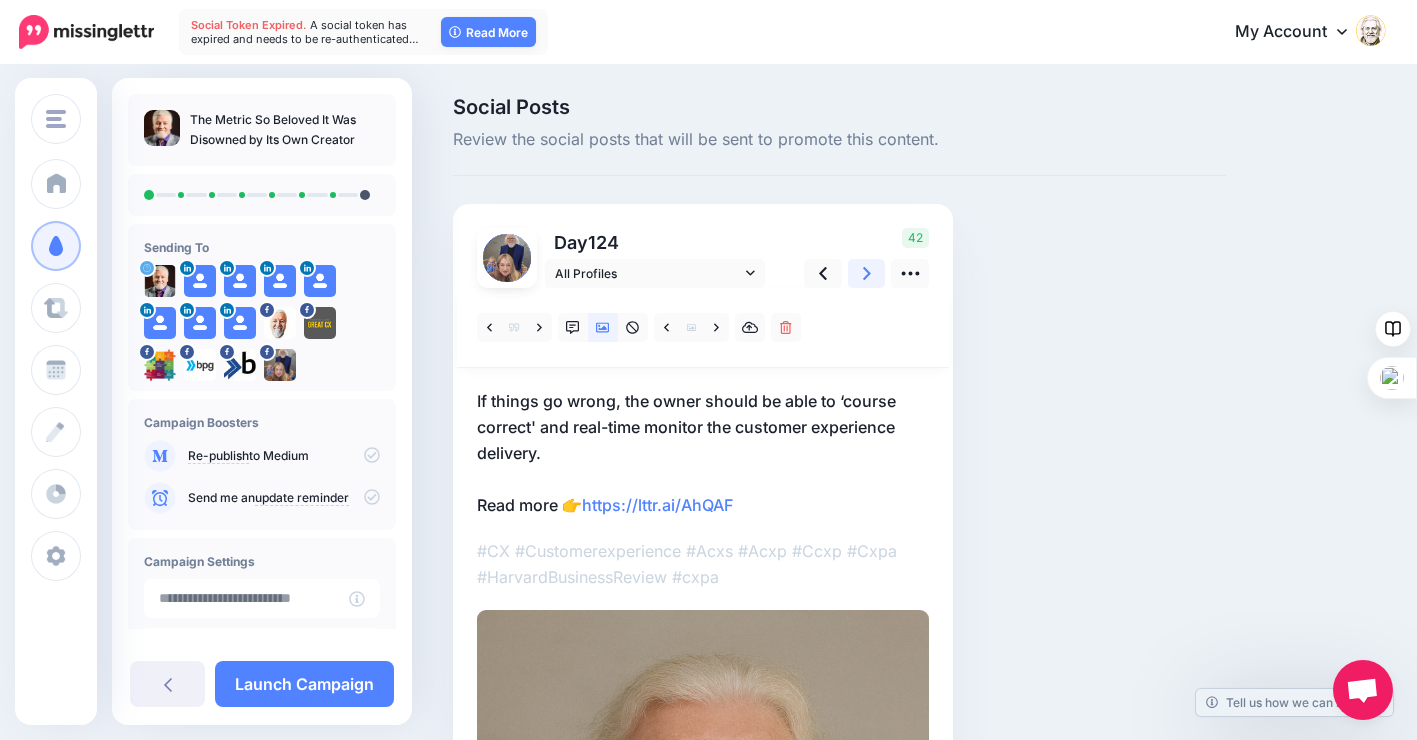 click 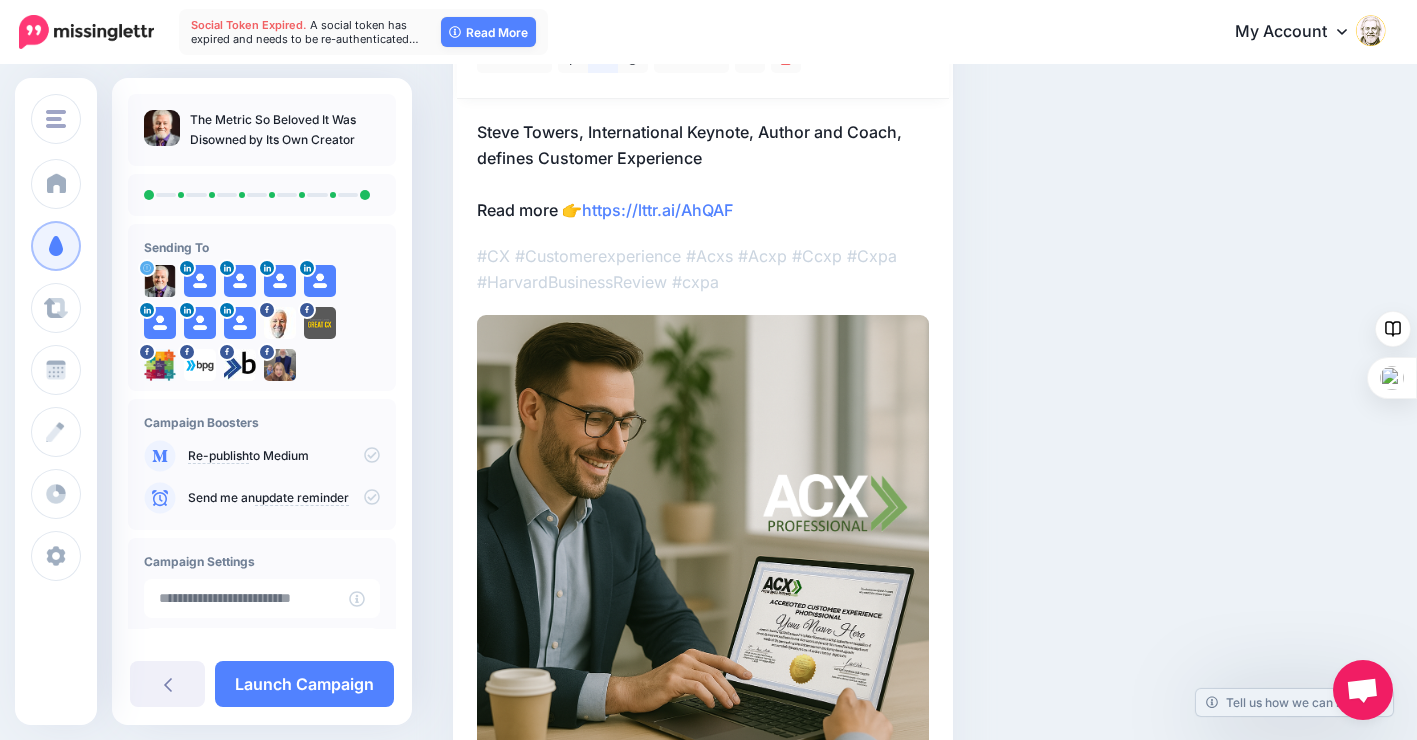scroll, scrollTop: 300, scrollLeft: 0, axis: vertical 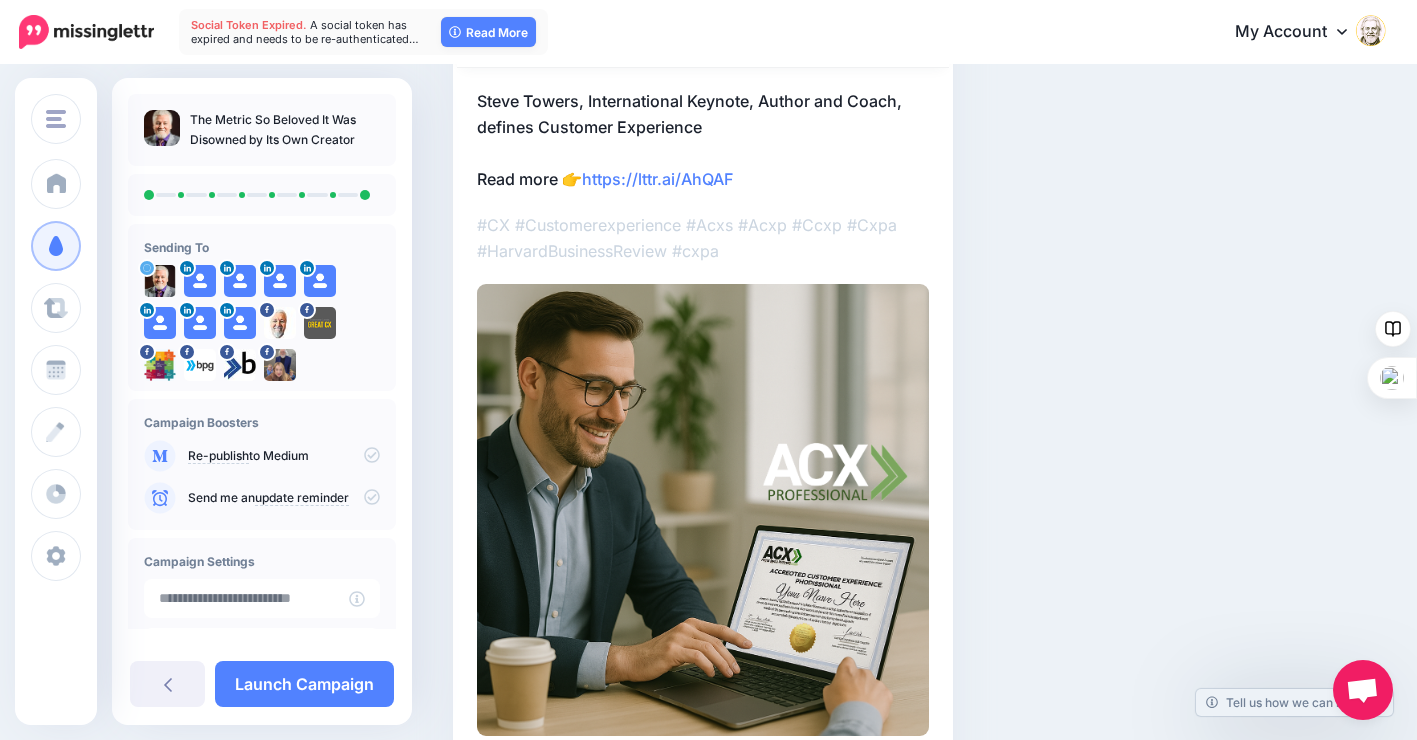 click 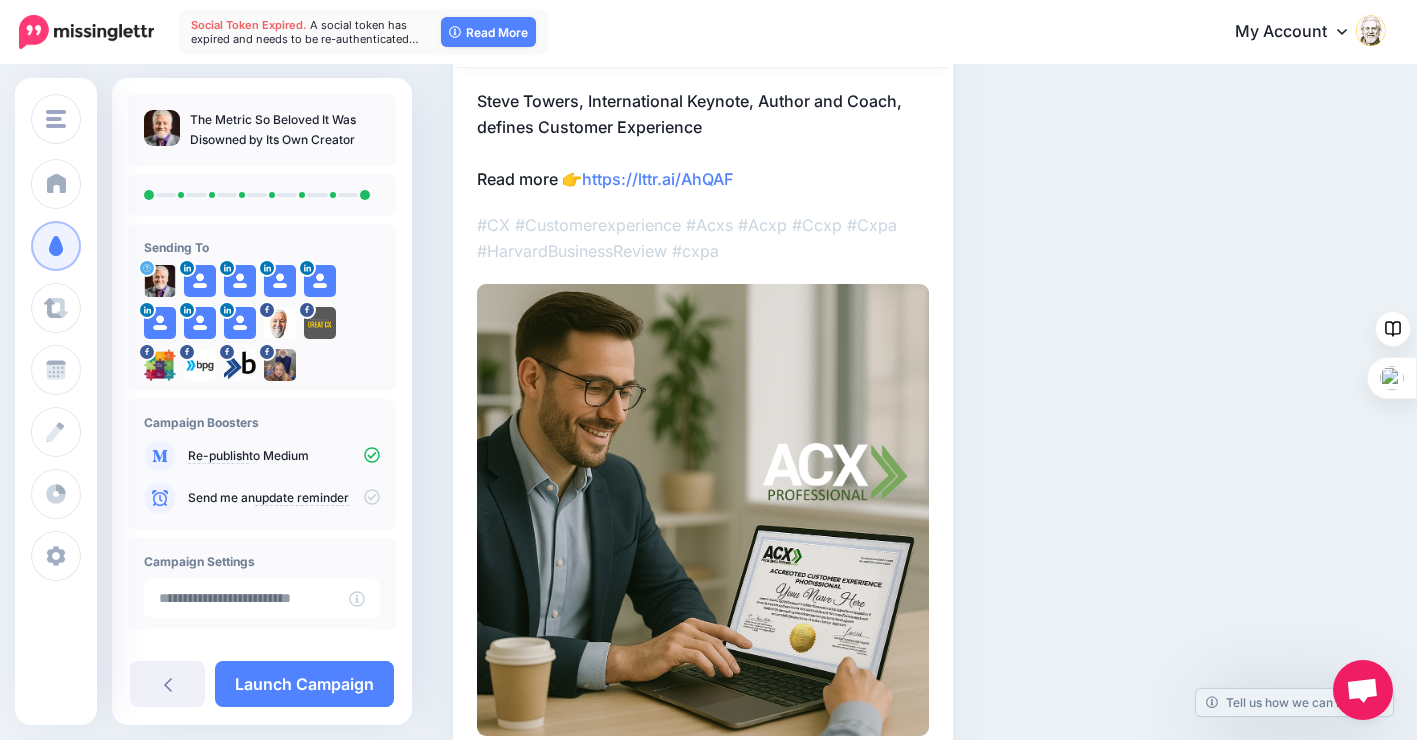 click 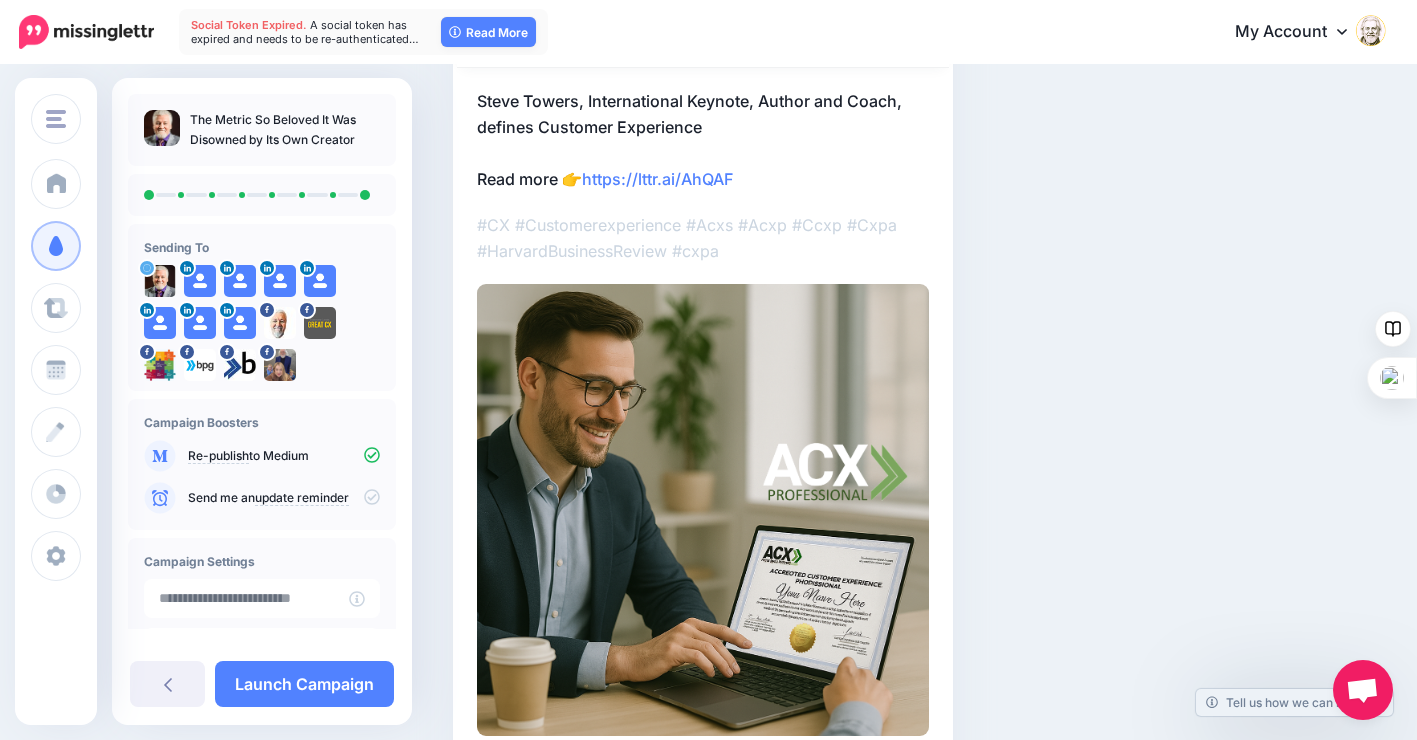 click 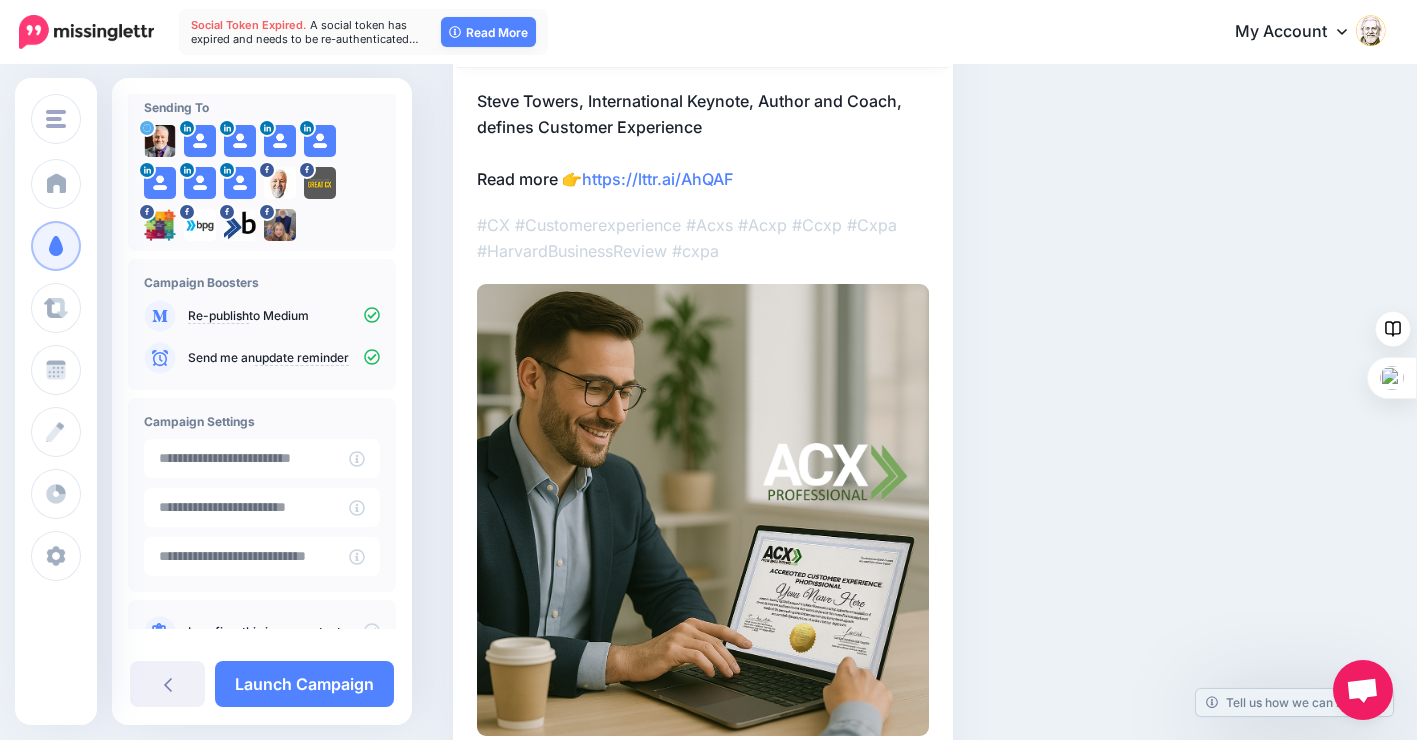 scroll, scrollTop: 199, scrollLeft: 0, axis: vertical 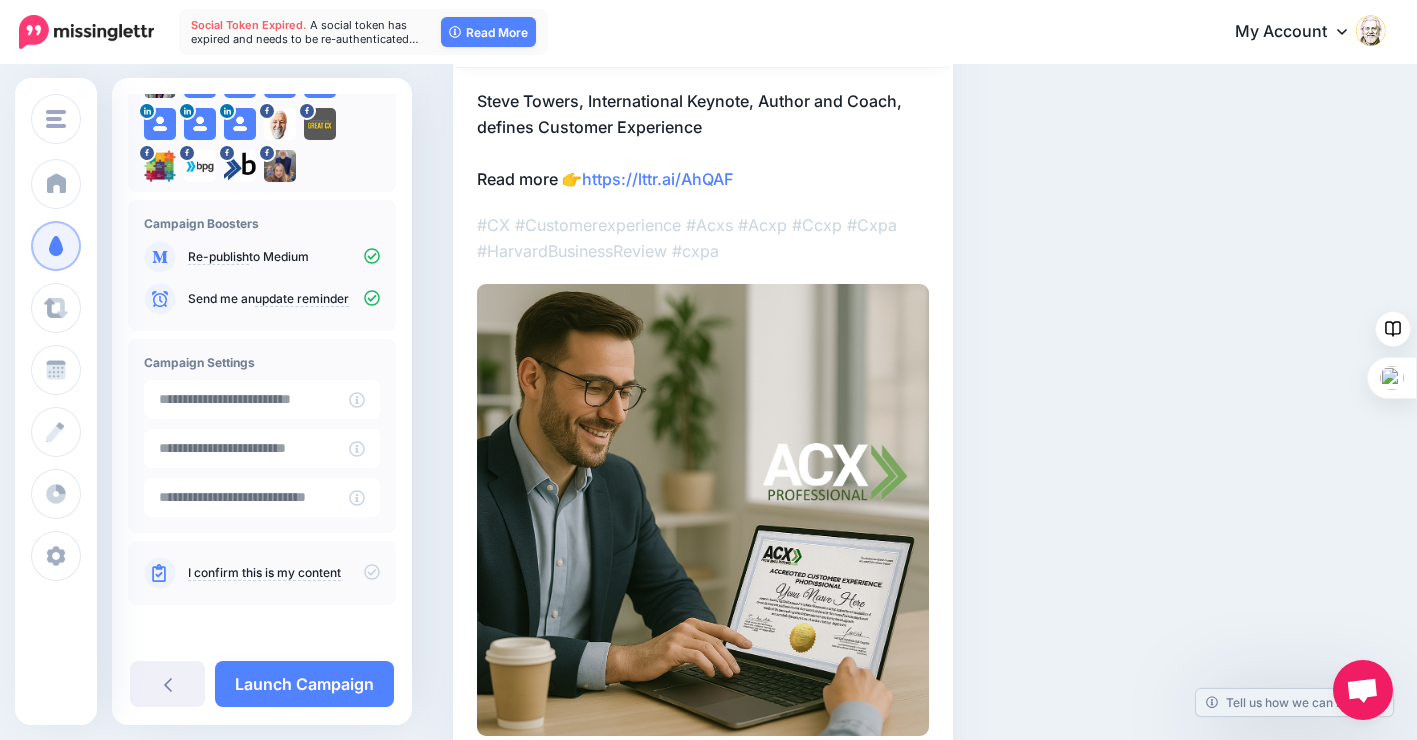 click 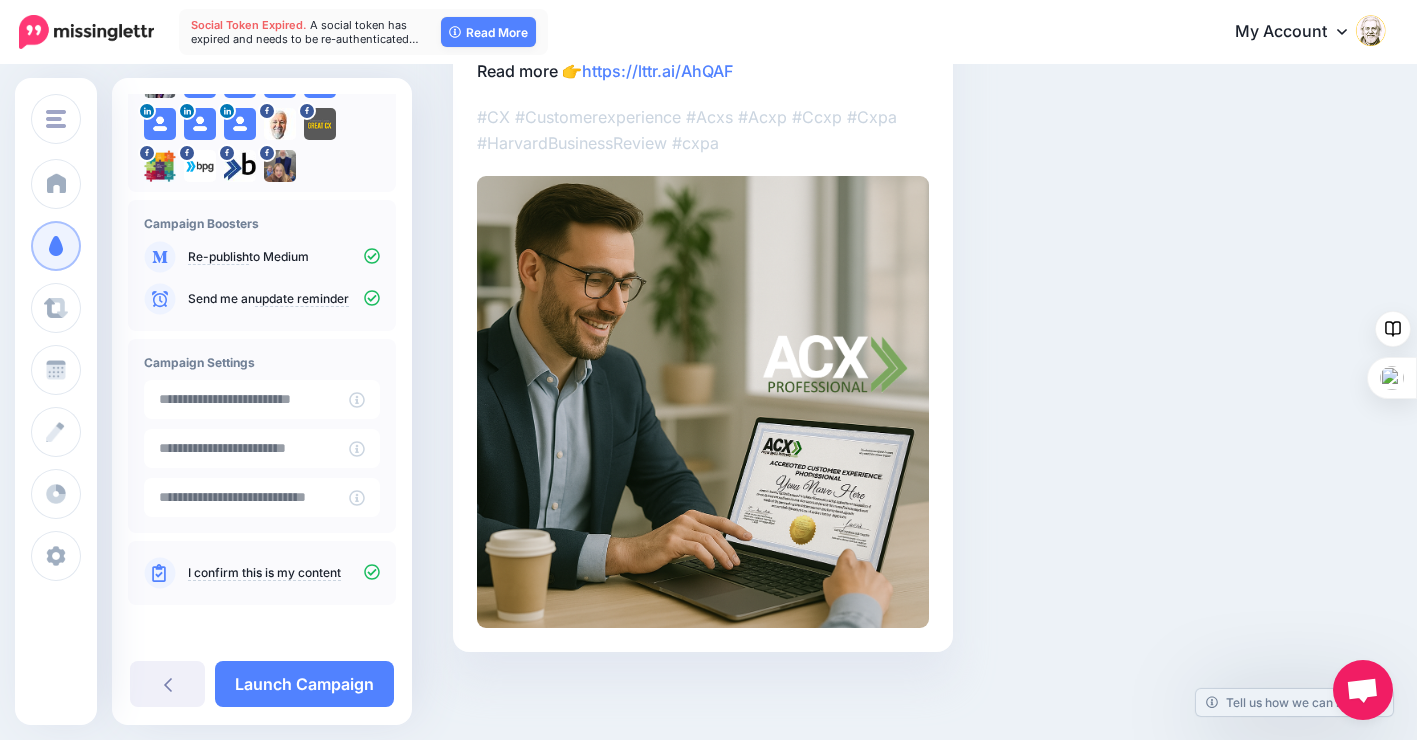 scroll, scrollTop: 410, scrollLeft: 0, axis: vertical 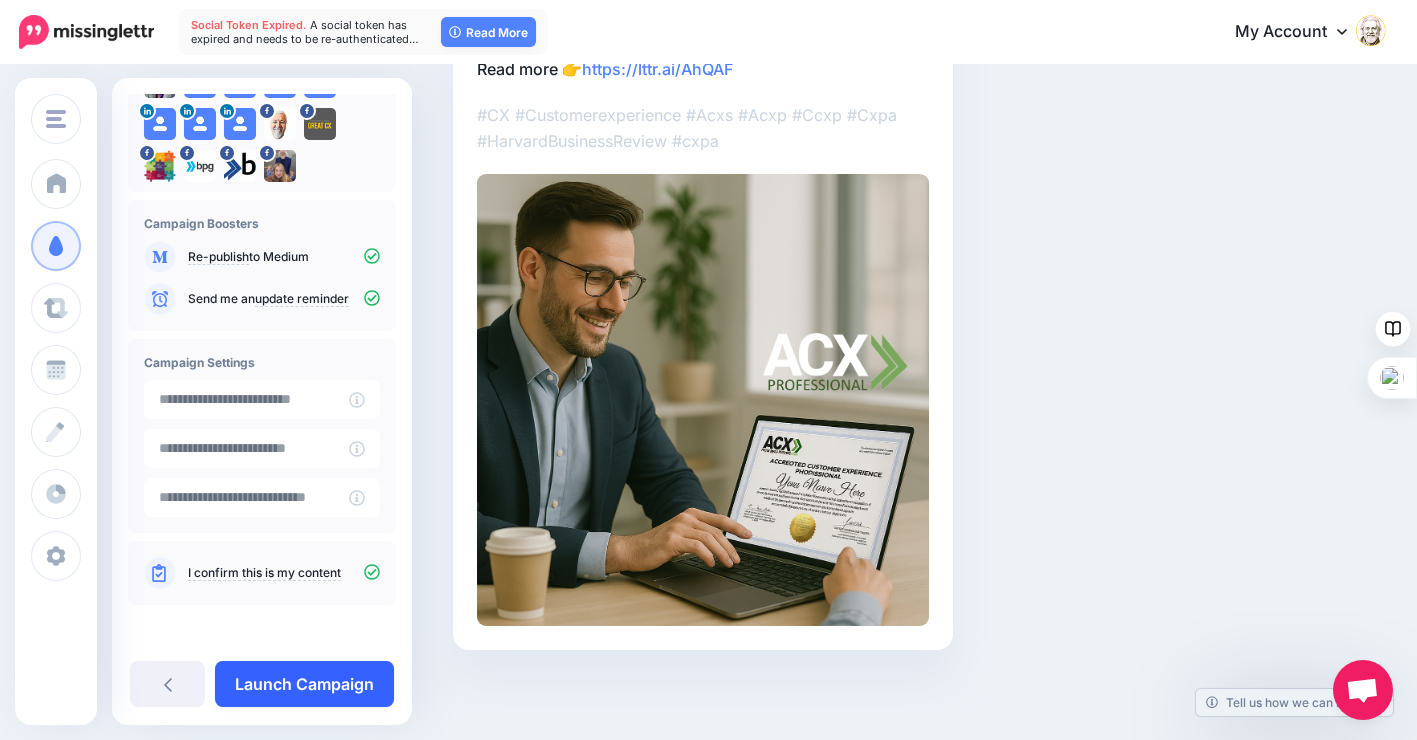 click on "Launch Campaign" at bounding box center [304, 684] 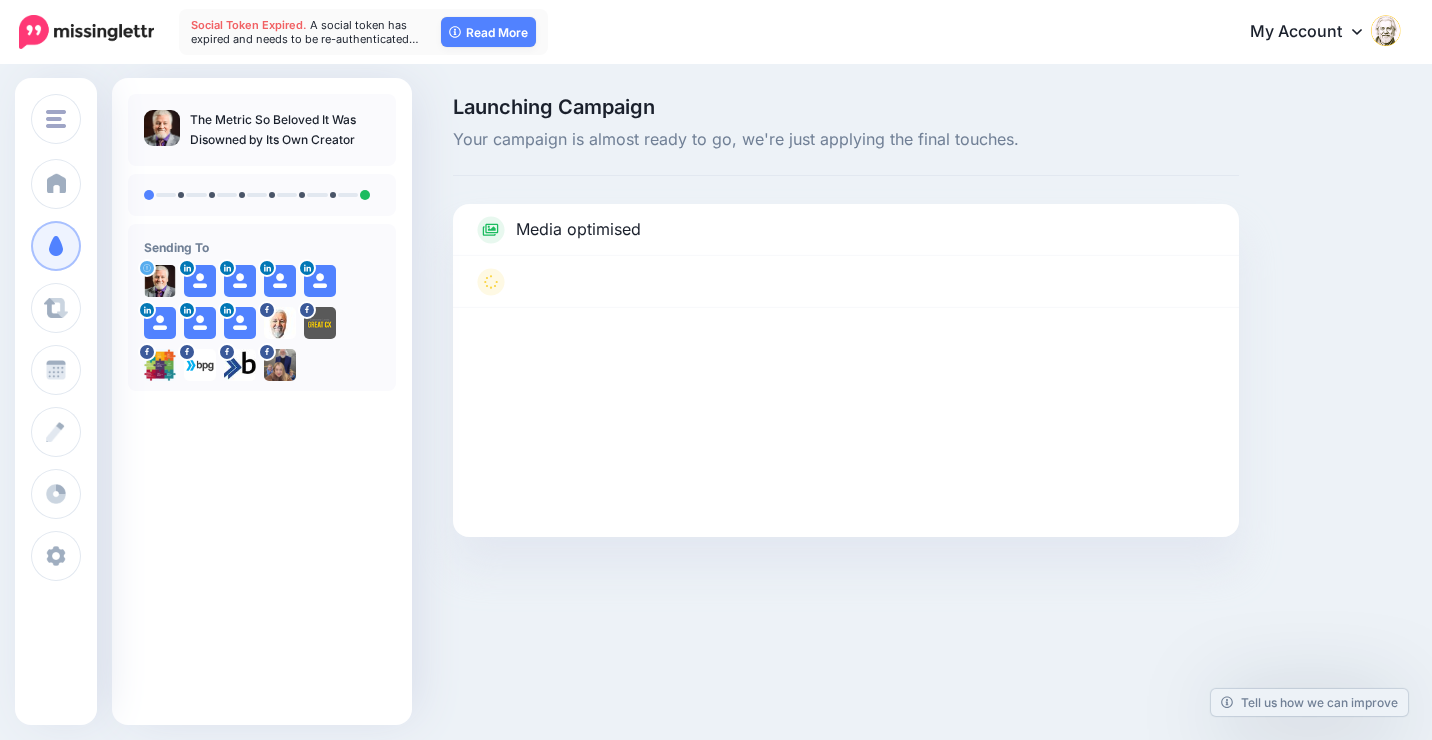 type on "**********" 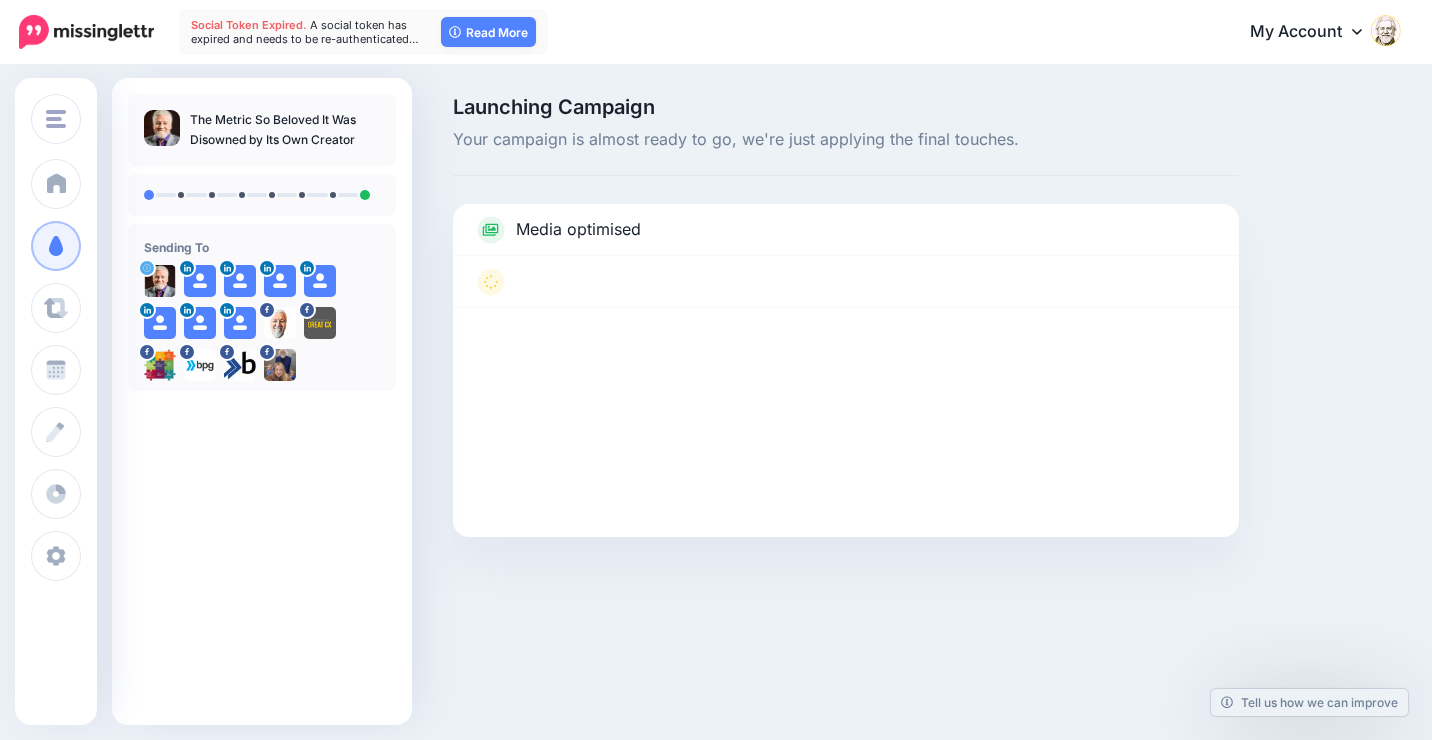 scroll, scrollTop: 0, scrollLeft: 0, axis: both 